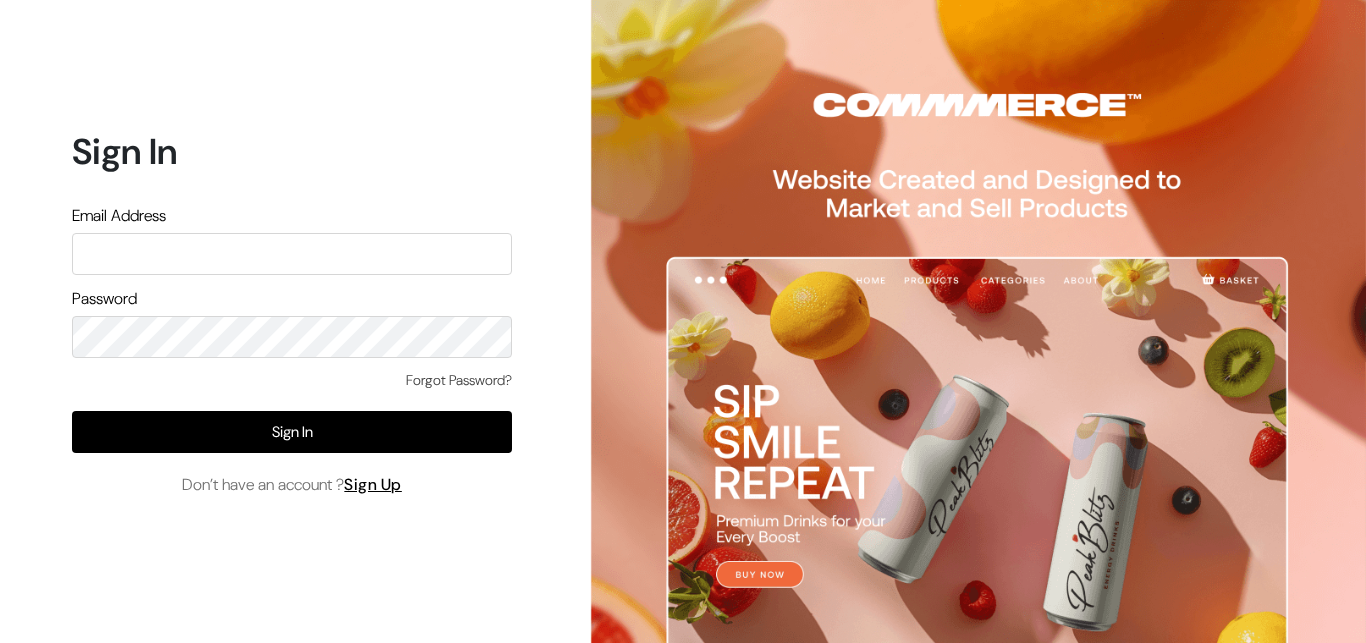 scroll, scrollTop: 0, scrollLeft: 0, axis: both 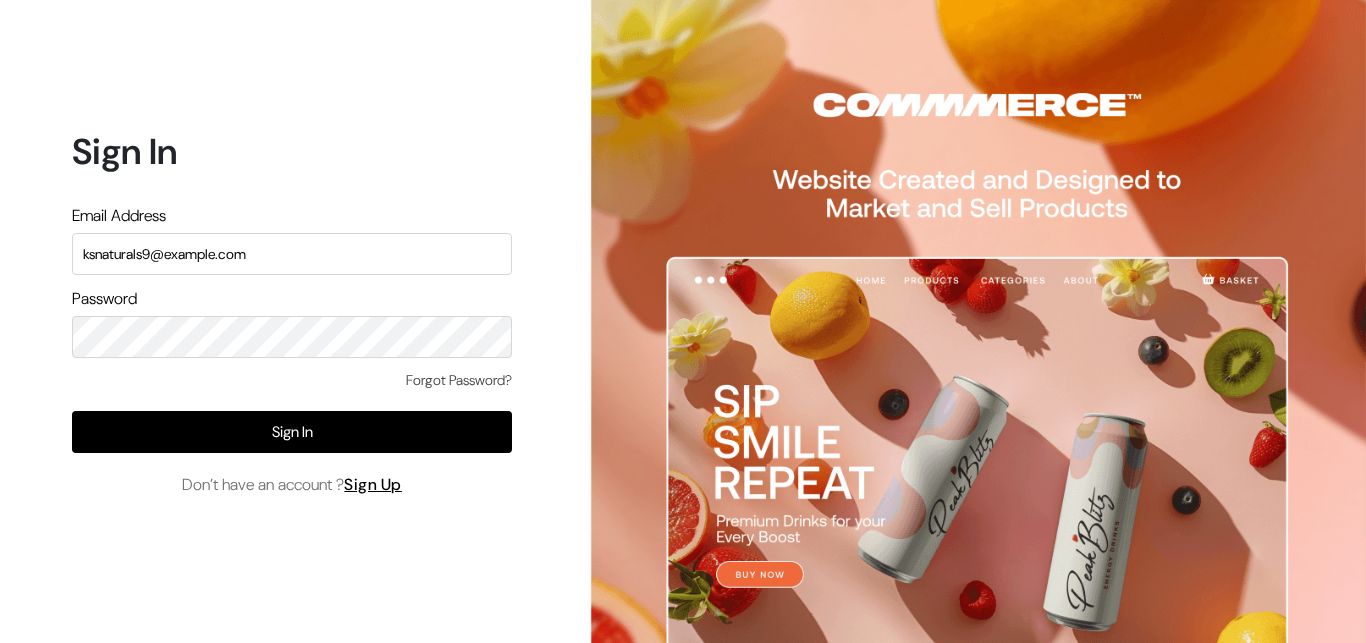 type on "ksnaturals9@example.com" 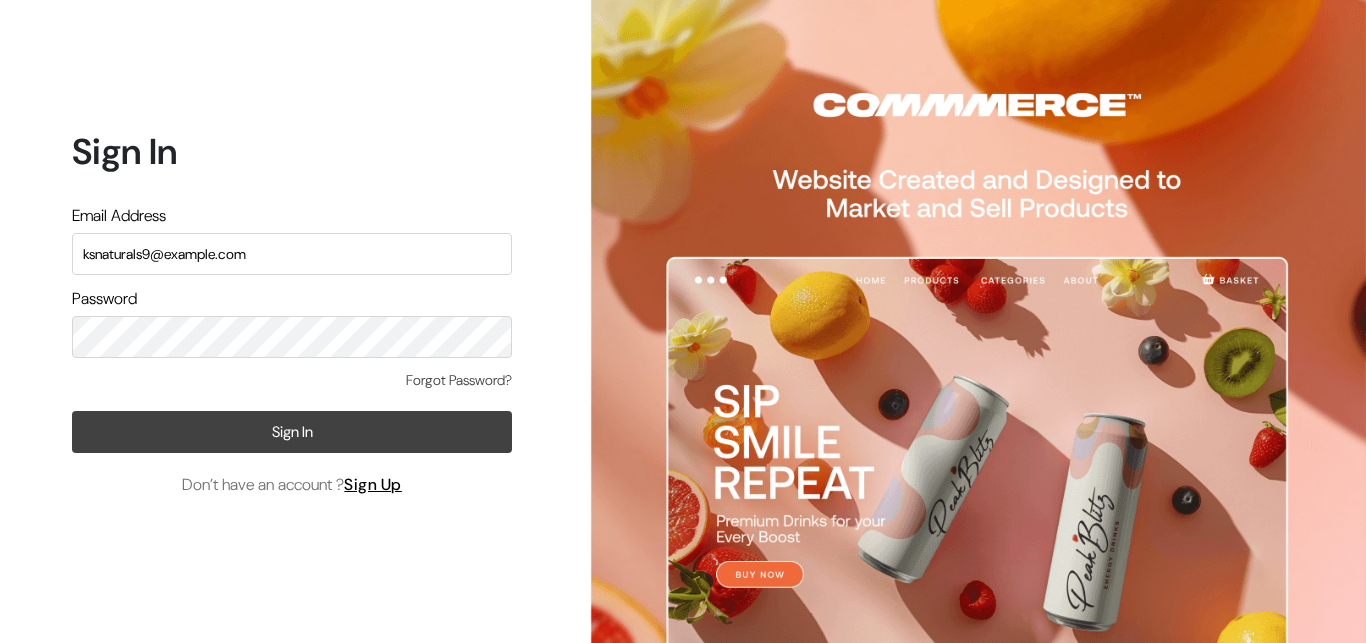 click on "Sign In" at bounding box center [292, 432] 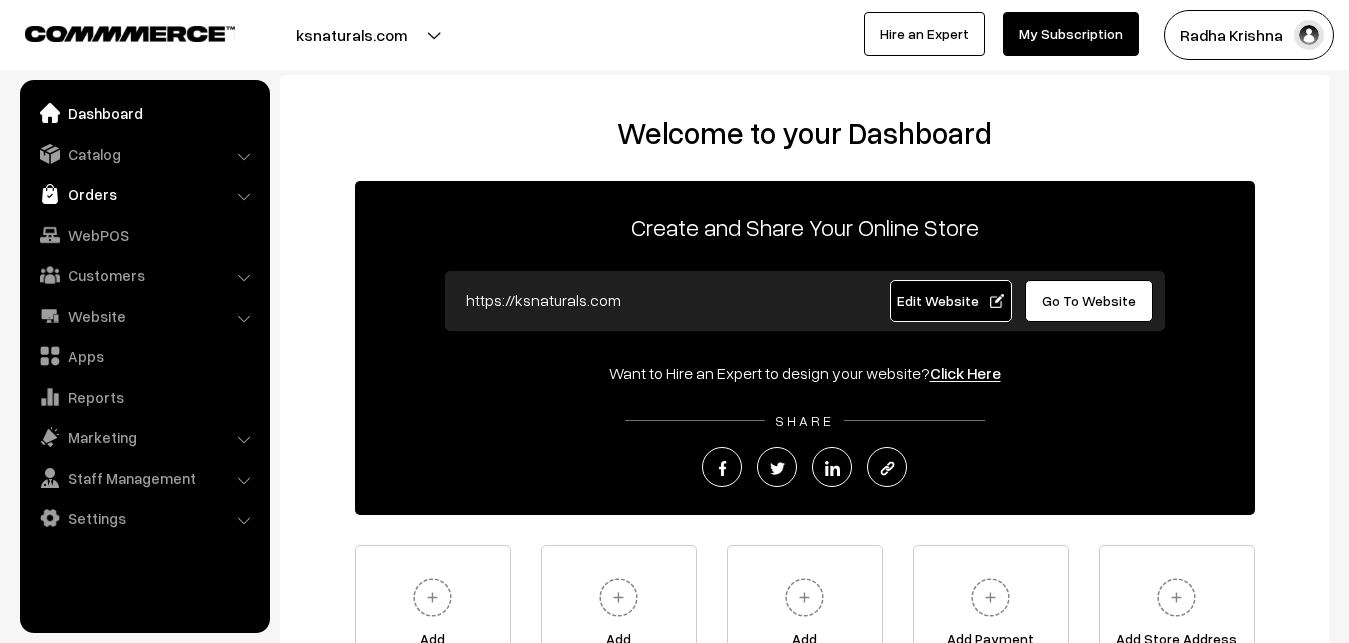 scroll, scrollTop: 0, scrollLeft: 0, axis: both 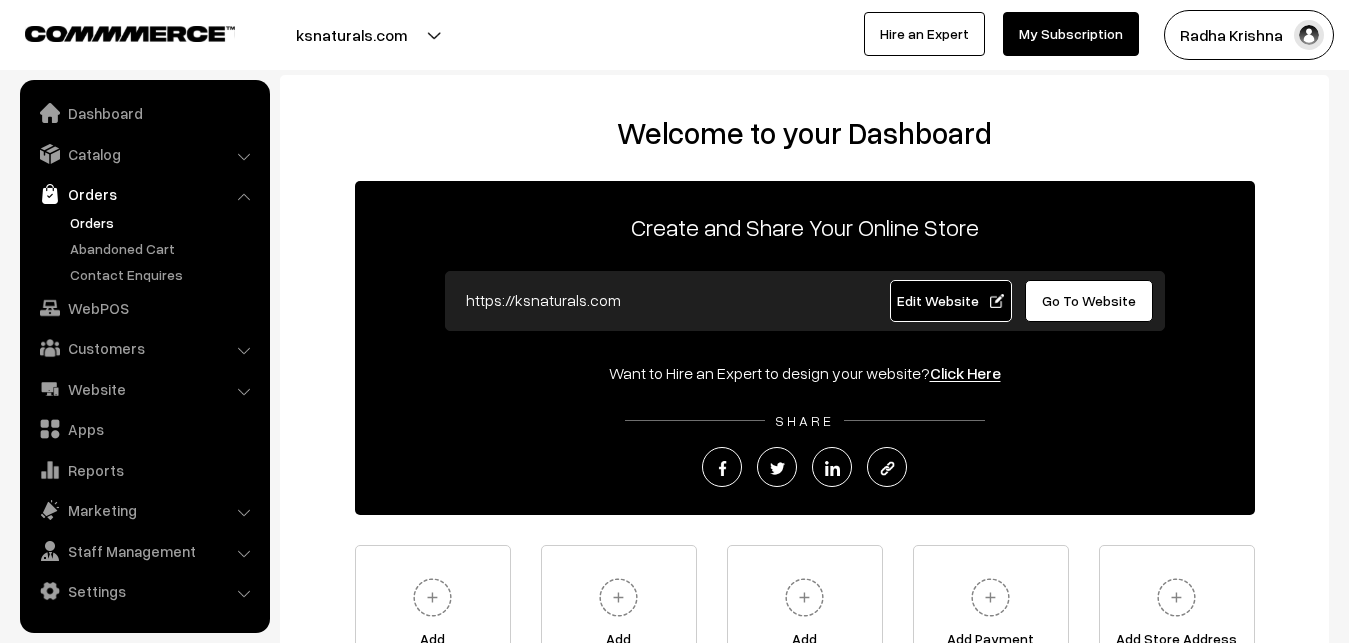 click on "Orders" at bounding box center [164, 222] 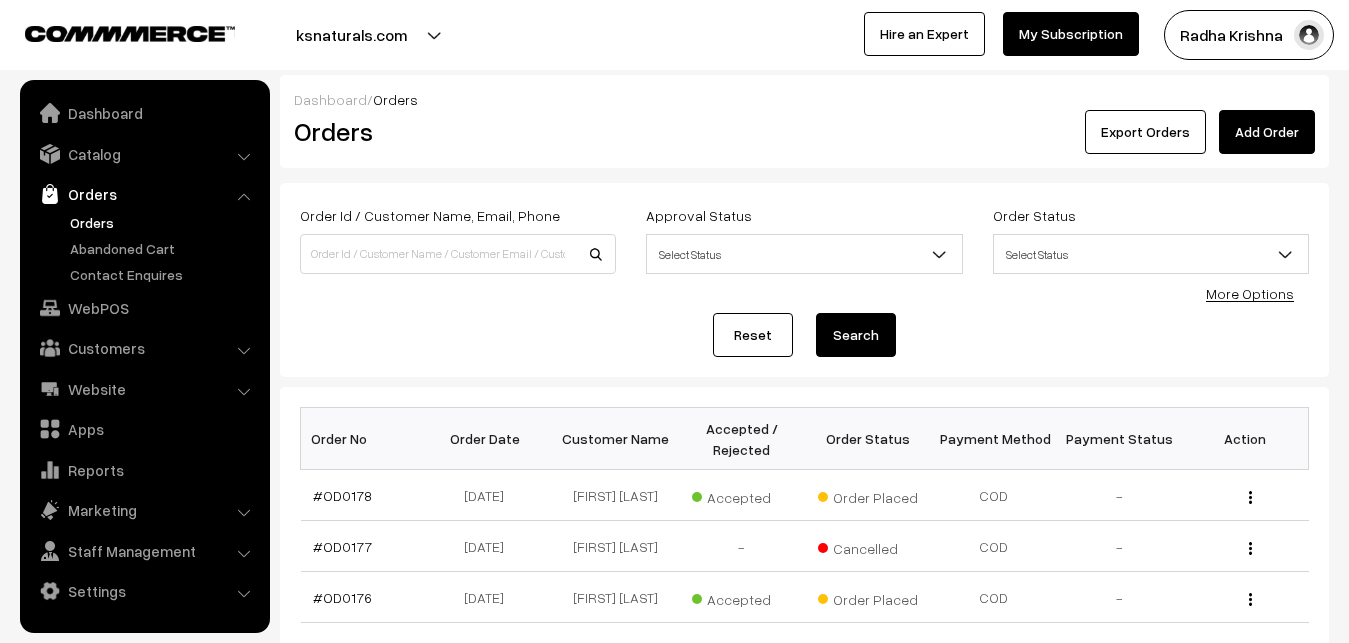 scroll, scrollTop: 0, scrollLeft: 0, axis: both 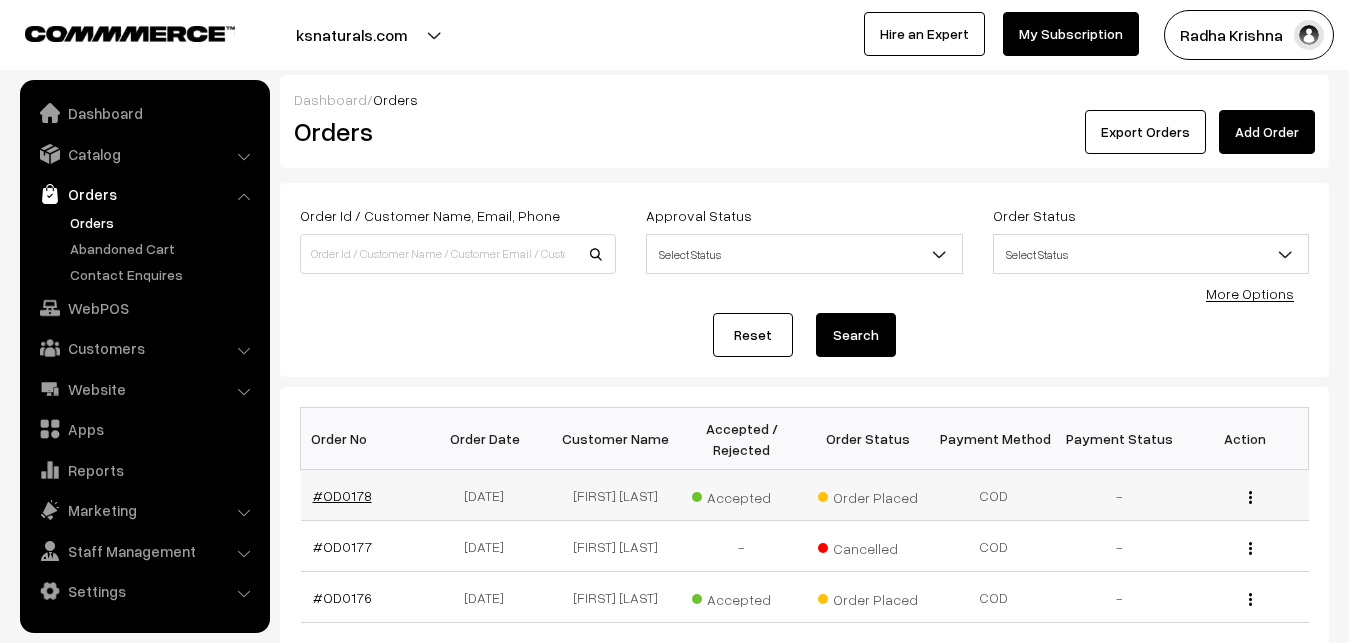 click on "#OD0178" at bounding box center (342, 495) 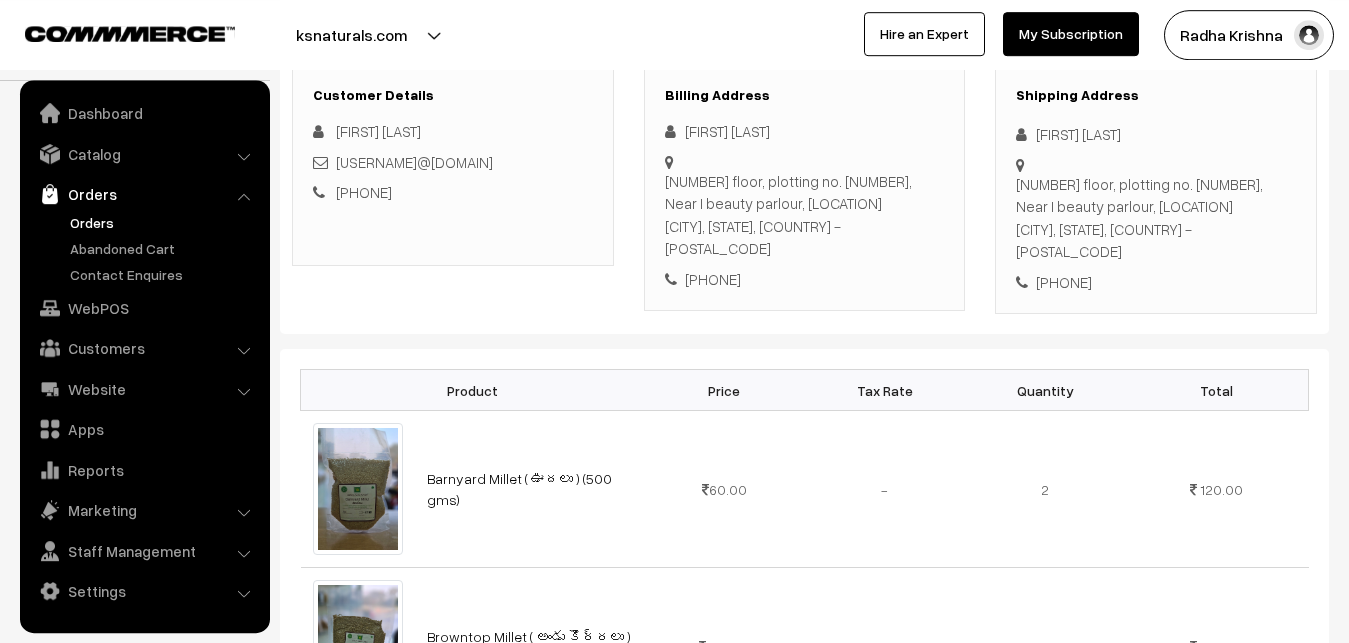 scroll, scrollTop: 102, scrollLeft: 0, axis: vertical 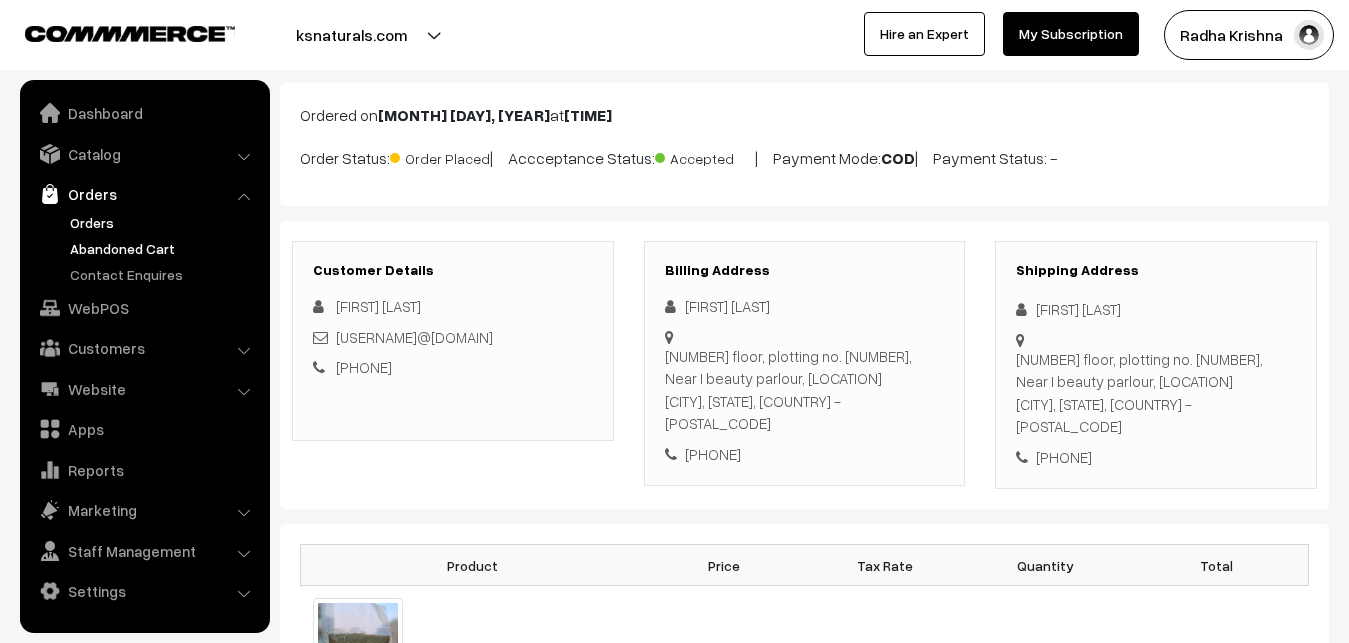 click on "Abandoned Cart" at bounding box center (164, 248) 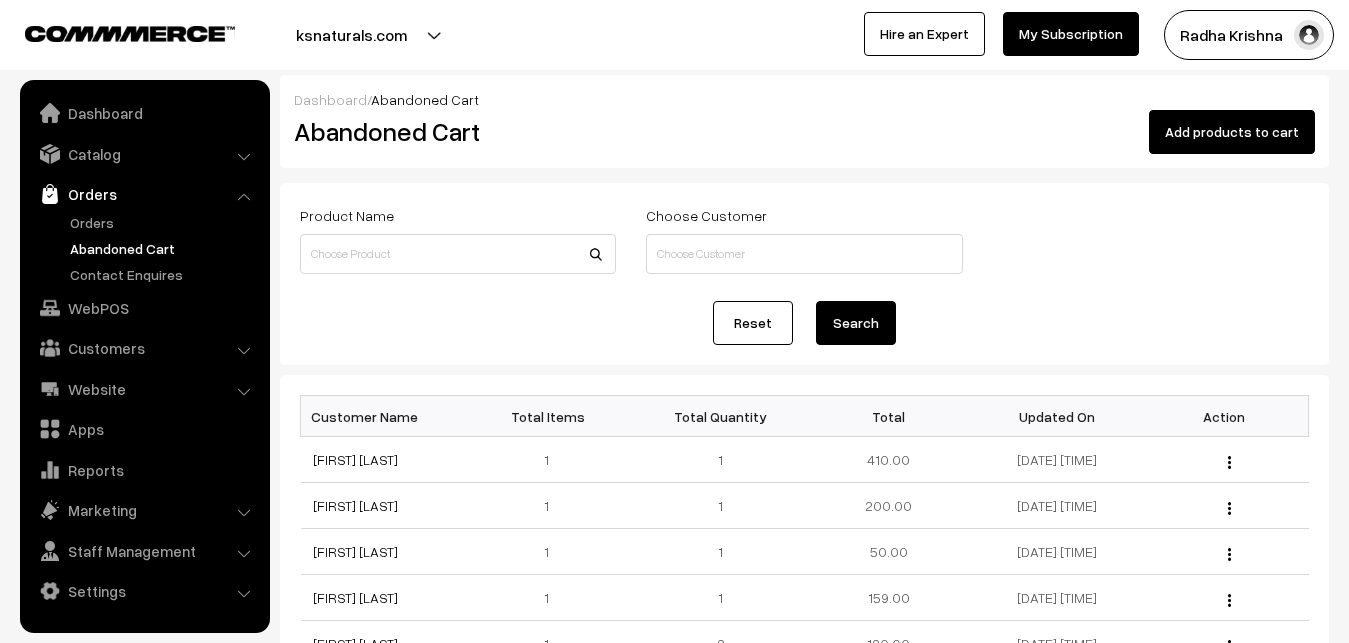 scroll, scrollTop: 0, scrollLeft: 0, axis: both 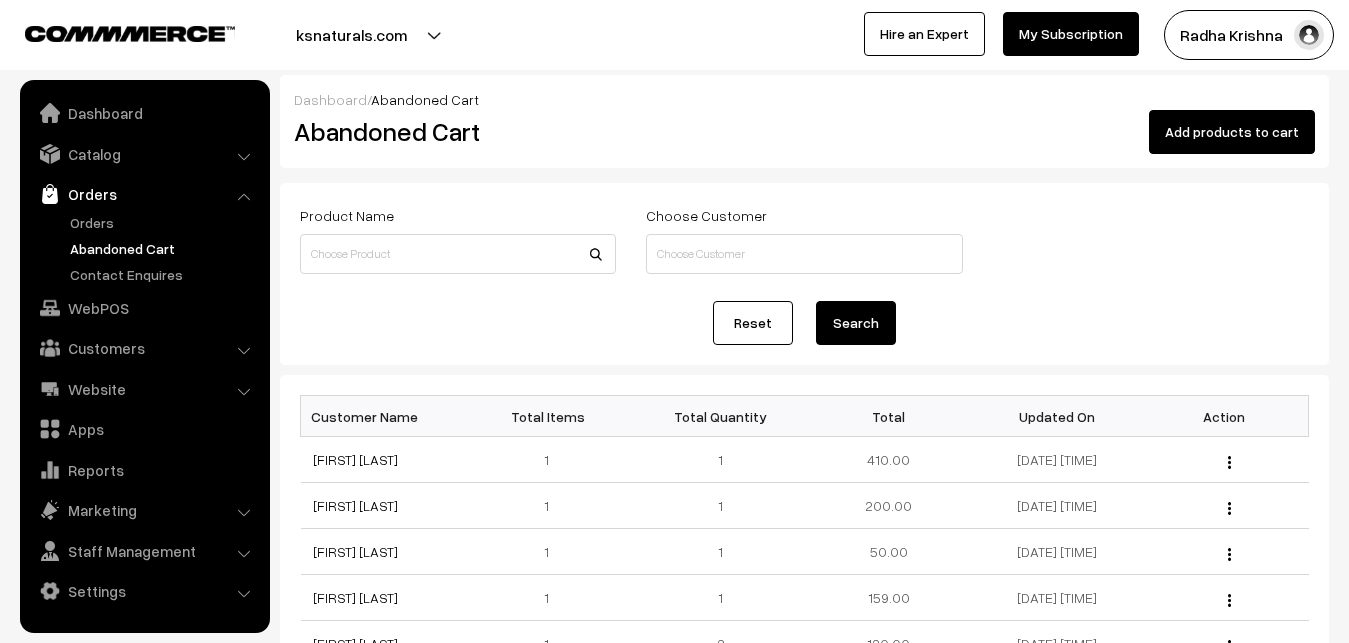 click on "Abandoned Cart" at bounding box center (164, 248) 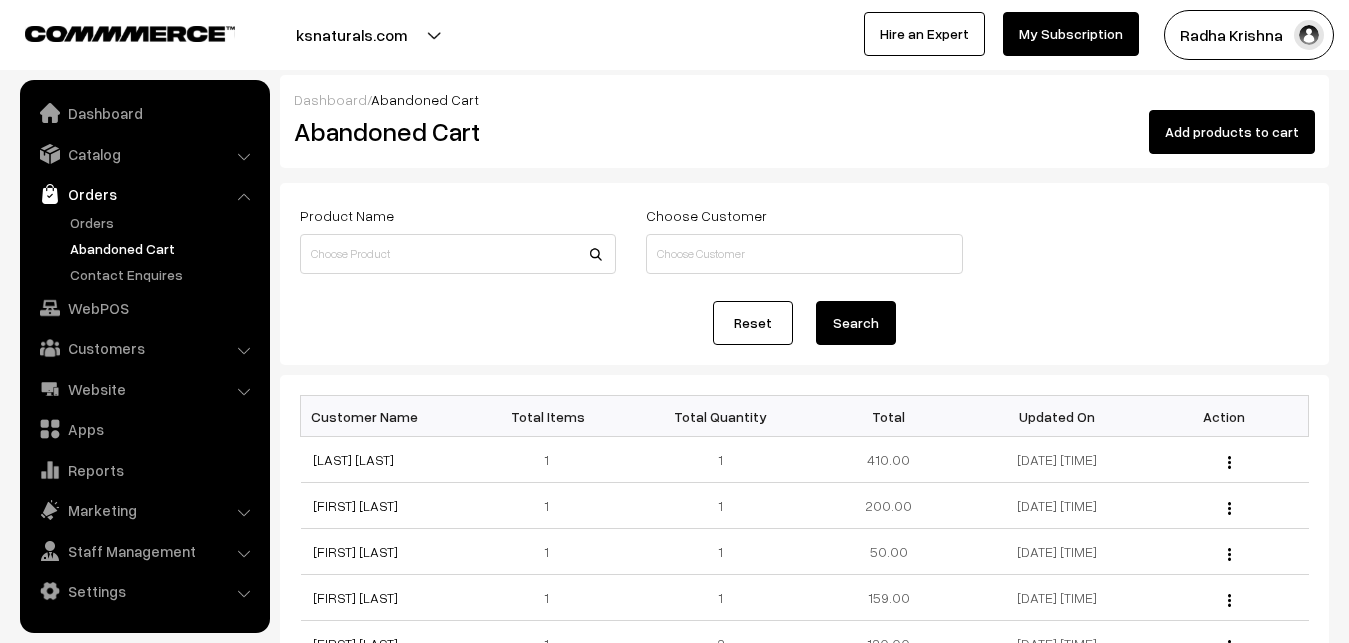 scroll, scrollTop: 0, scrollLeft: 0, axis: both 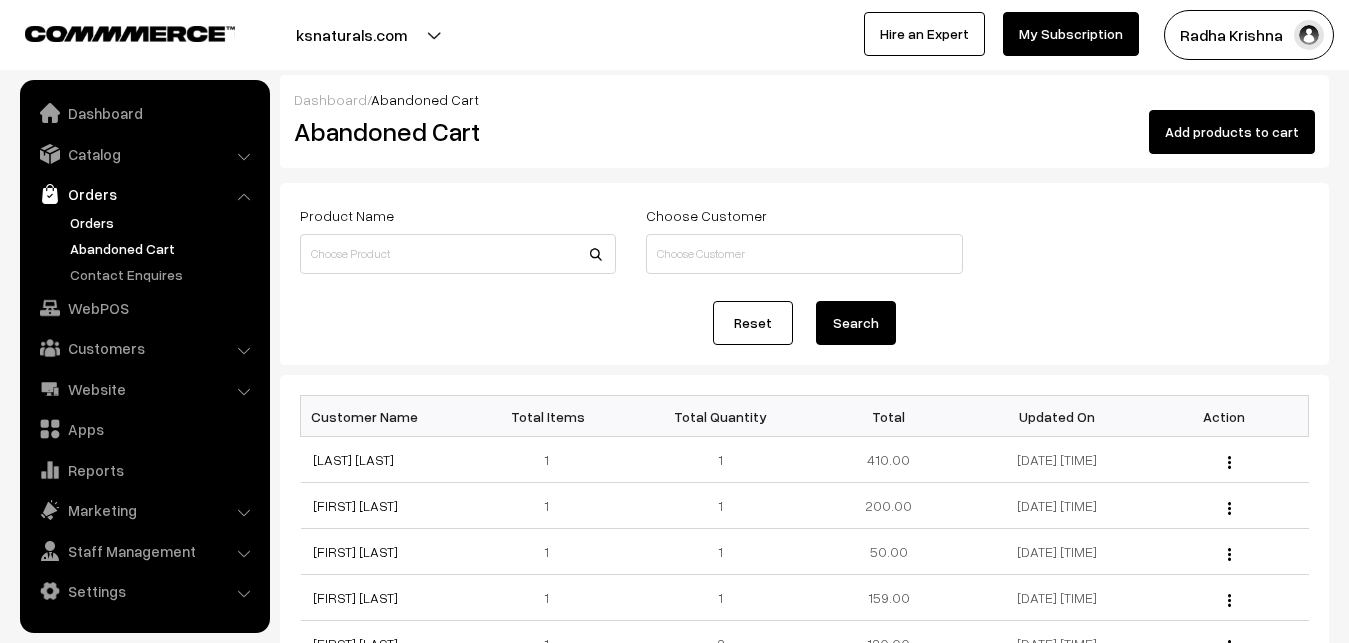 click on "Orders" at bounding box center [164, 222] 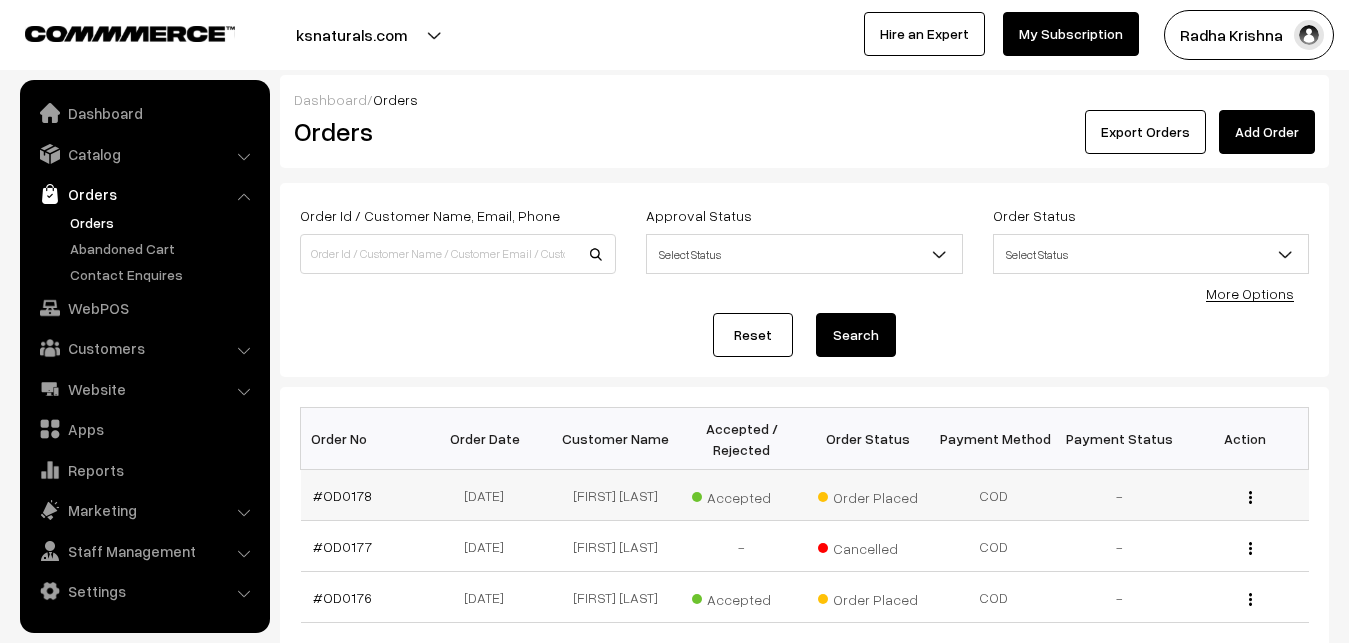 scroll, scrollTop: 0, scrollLeft: 0, axis: both 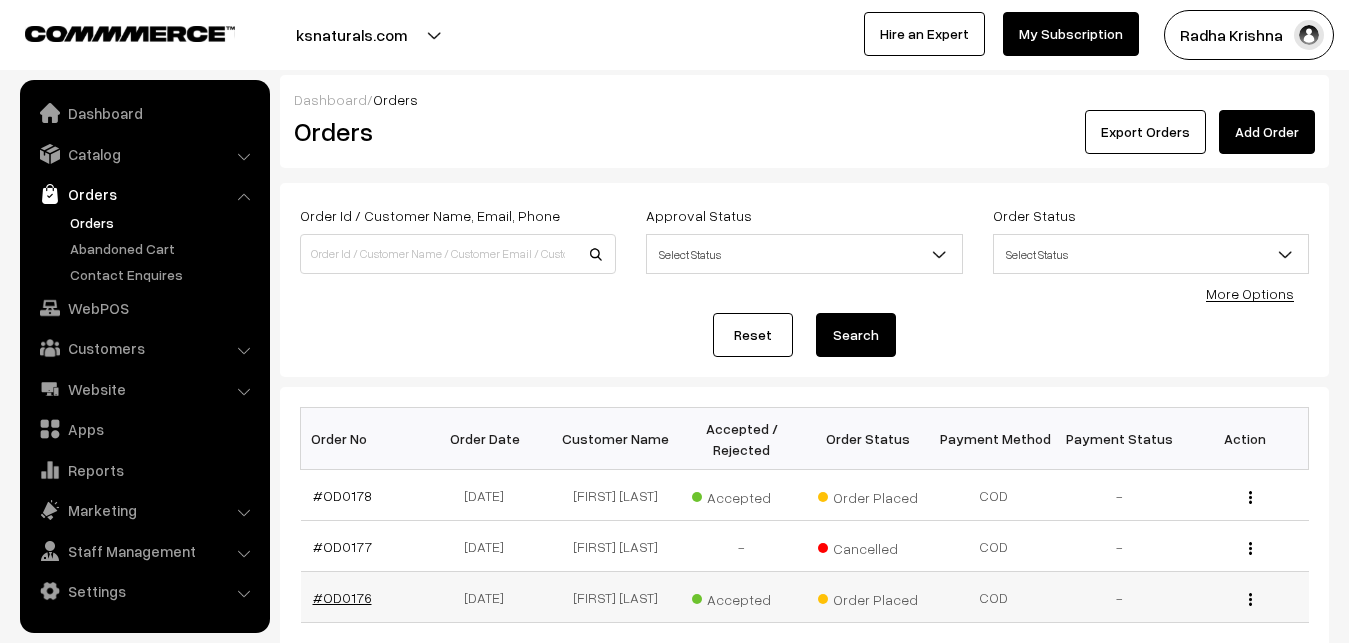 click on "#OD0176" at bounding box center (342, 597) 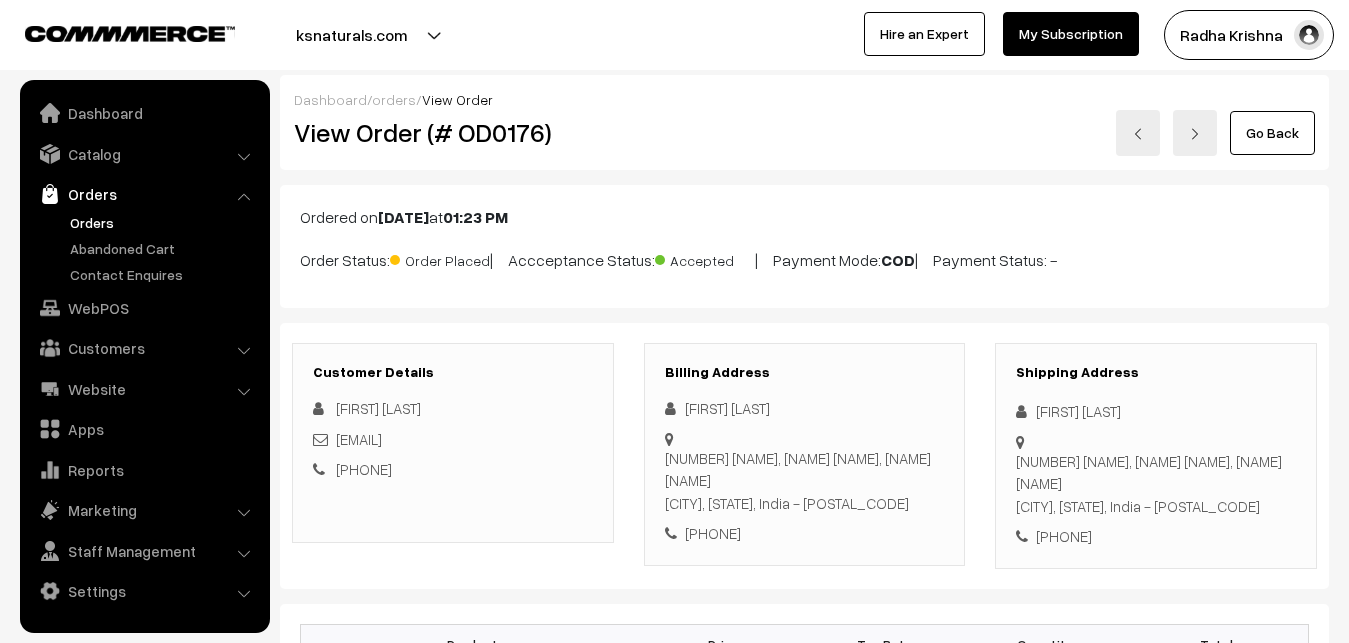 scroll, scrollTop: 0, scrollLeft: 0, axis: both 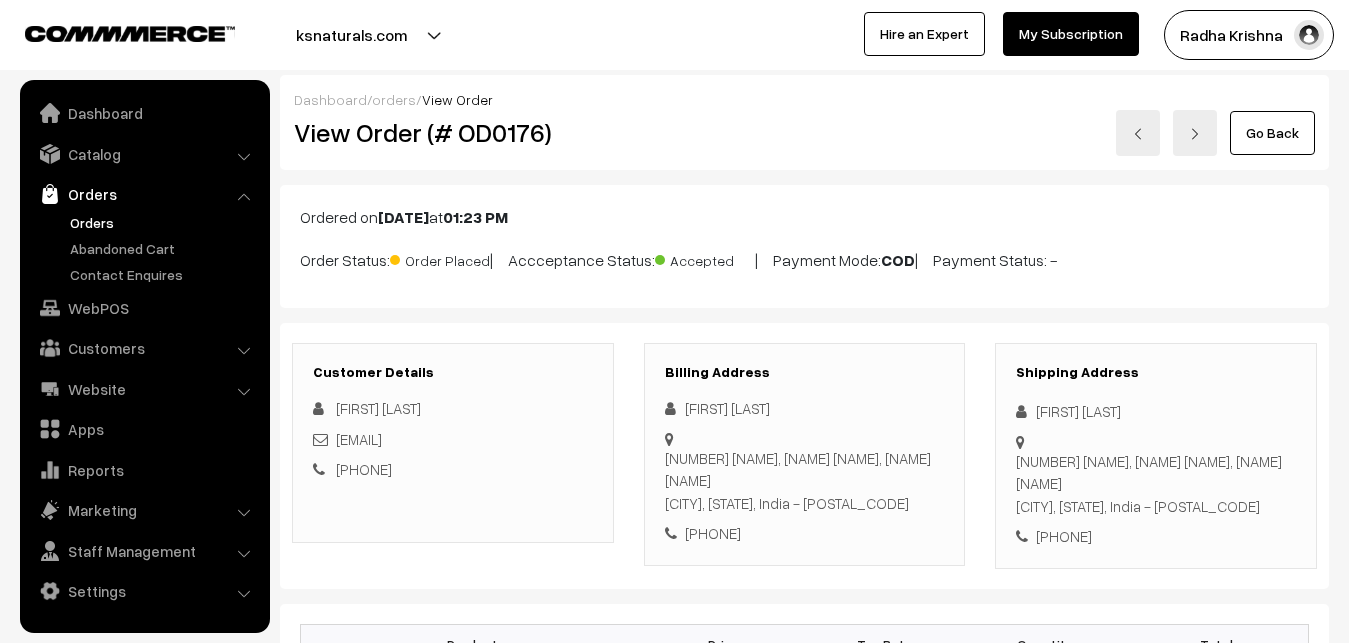 drag, startPoint x: 914, startPoint y: 506, endPoint x: 852, endPoint y: 499, distance: 62.39391 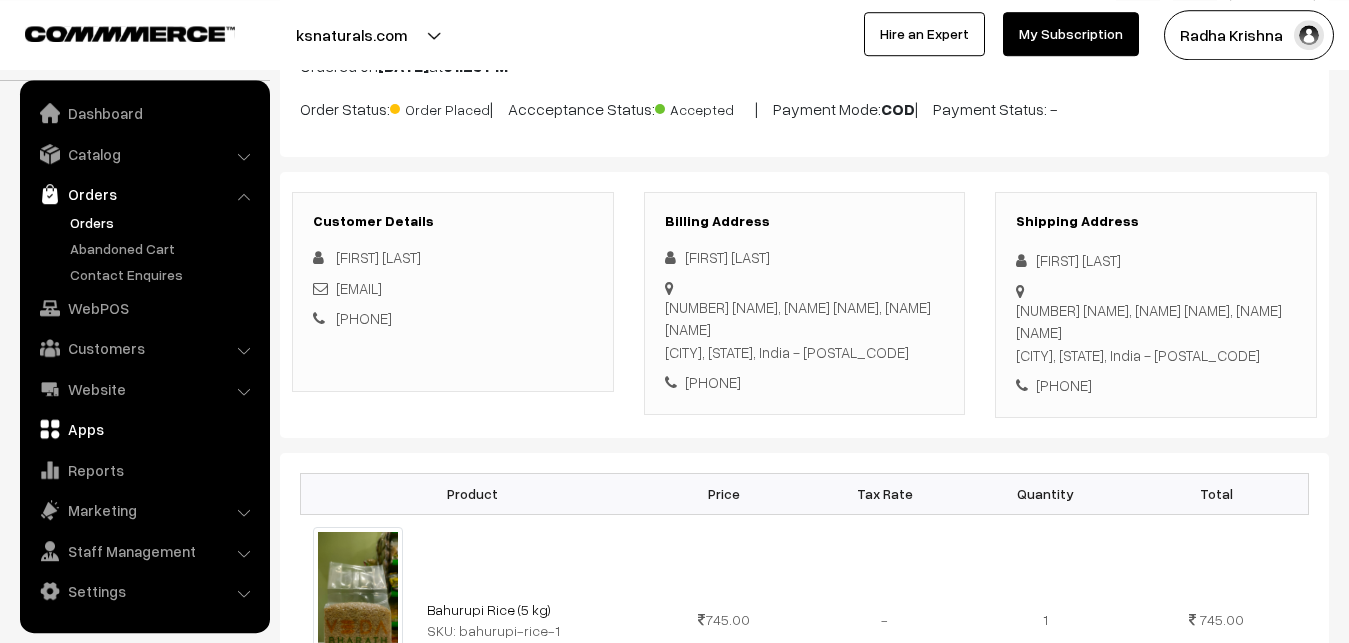 scroll, scrollTop: 408, scrollLeft: 0, axis: vertical 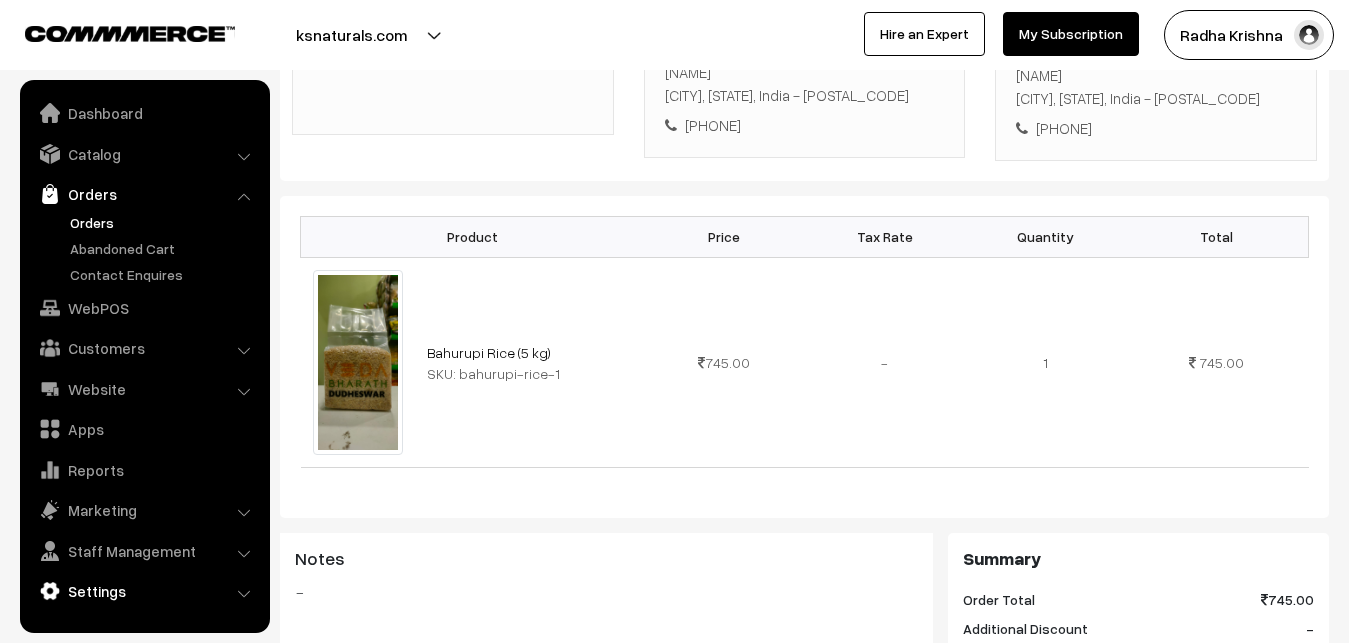 click on "Settings" at bounding box center [144, 591] 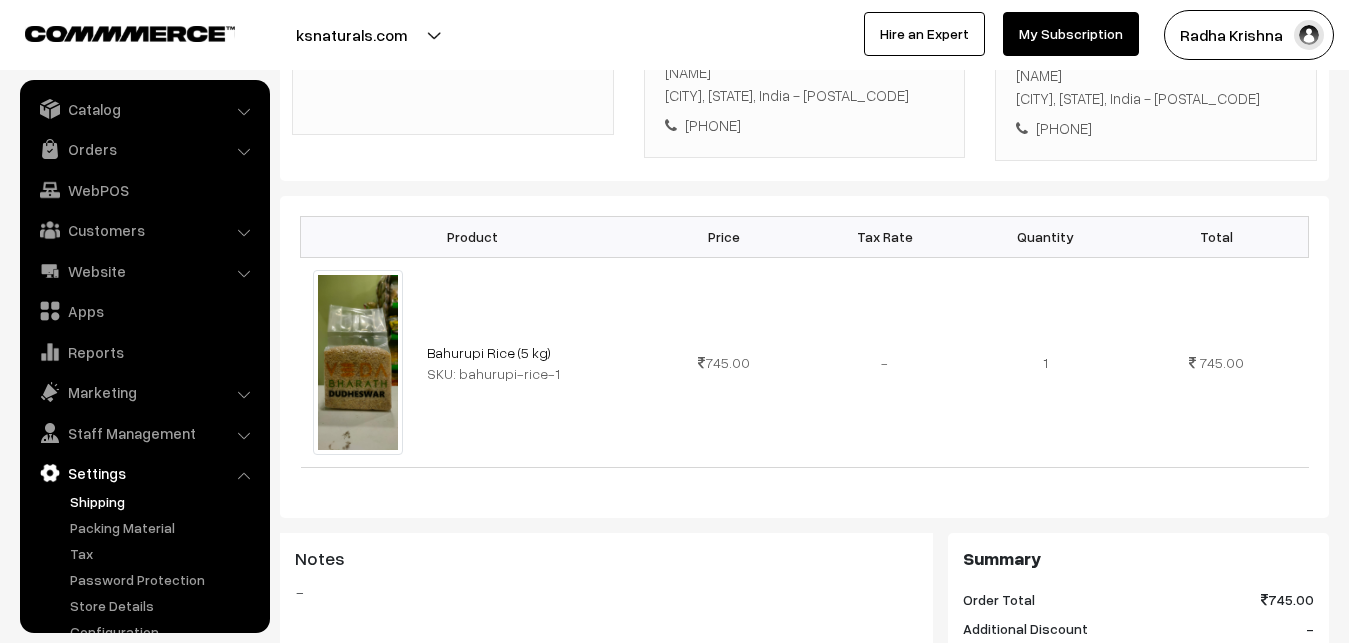 scroll, scrollTop: 74, scrollLeft: 0, axis: vertical 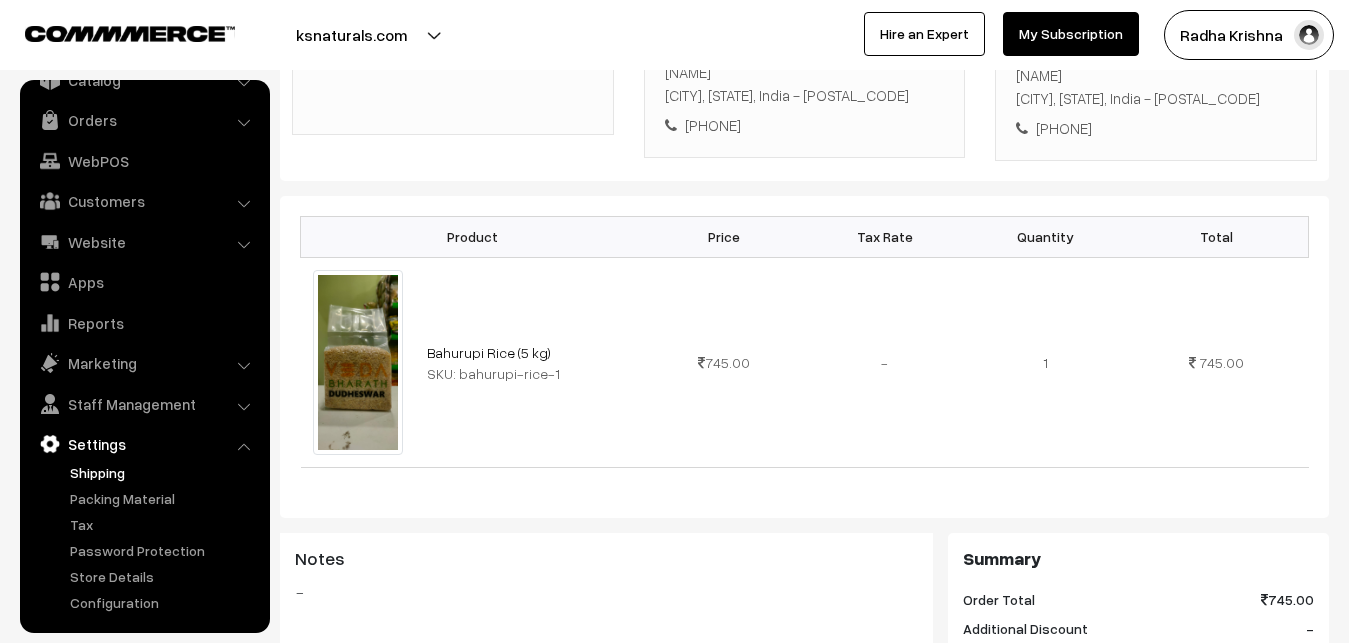click on "Shipping" at bounding box center [164, 472] 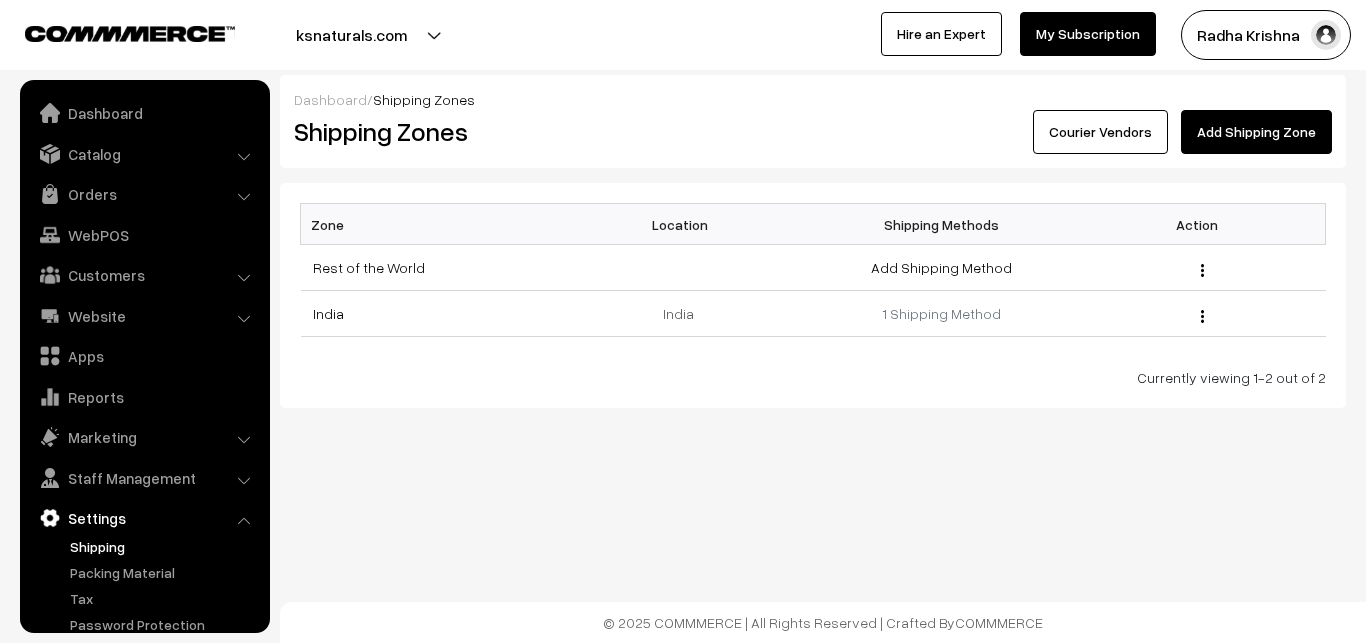 scroll, scrollTop: 0, scrollLeft: 0, axis: both 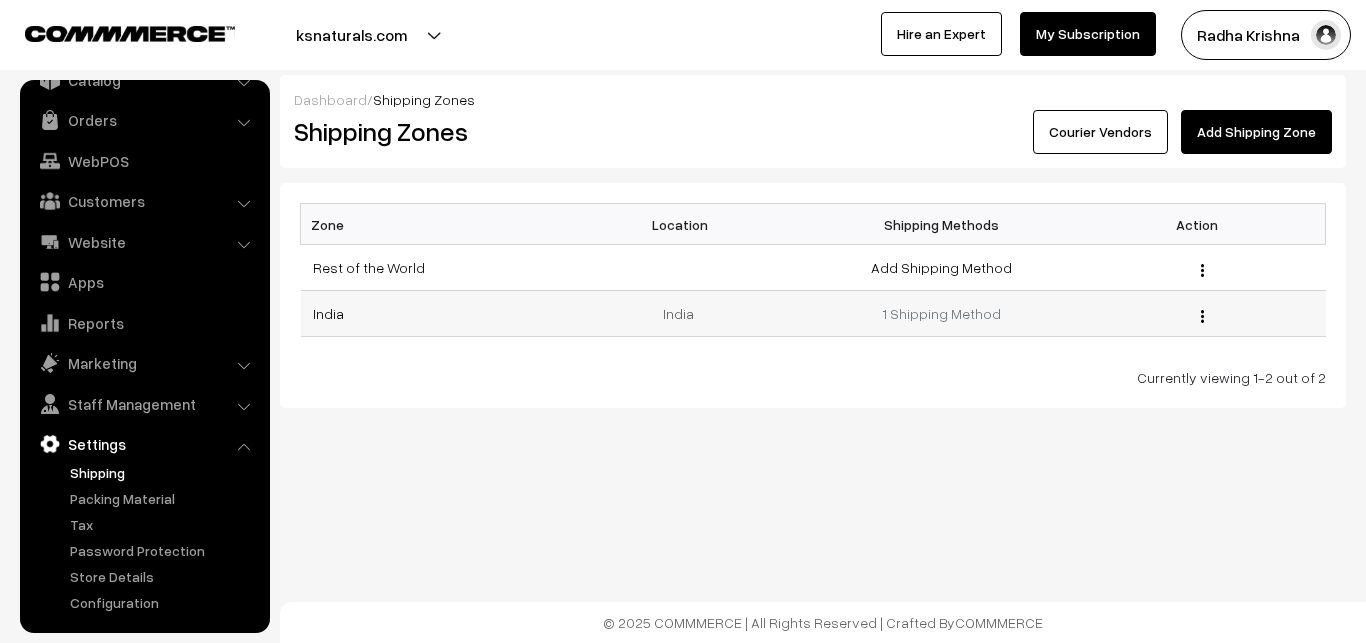 click at bounding box center [1202, 316] 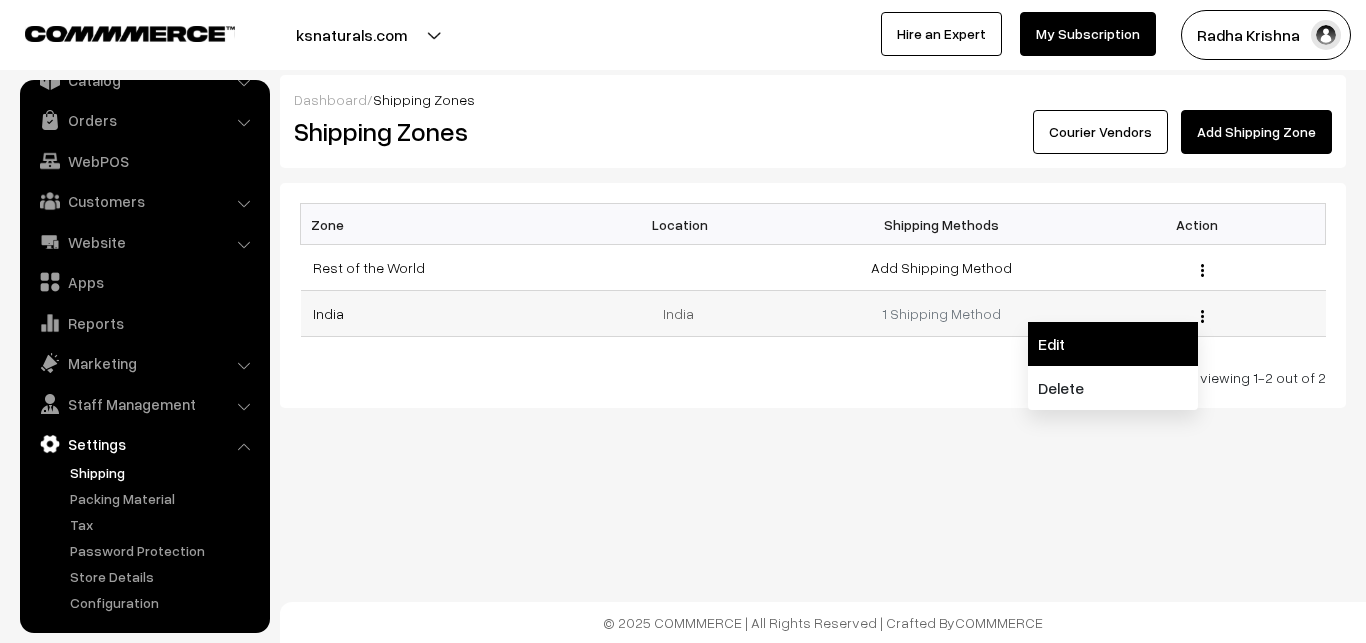 click on "Edit" at bounding box center [1113, 344] 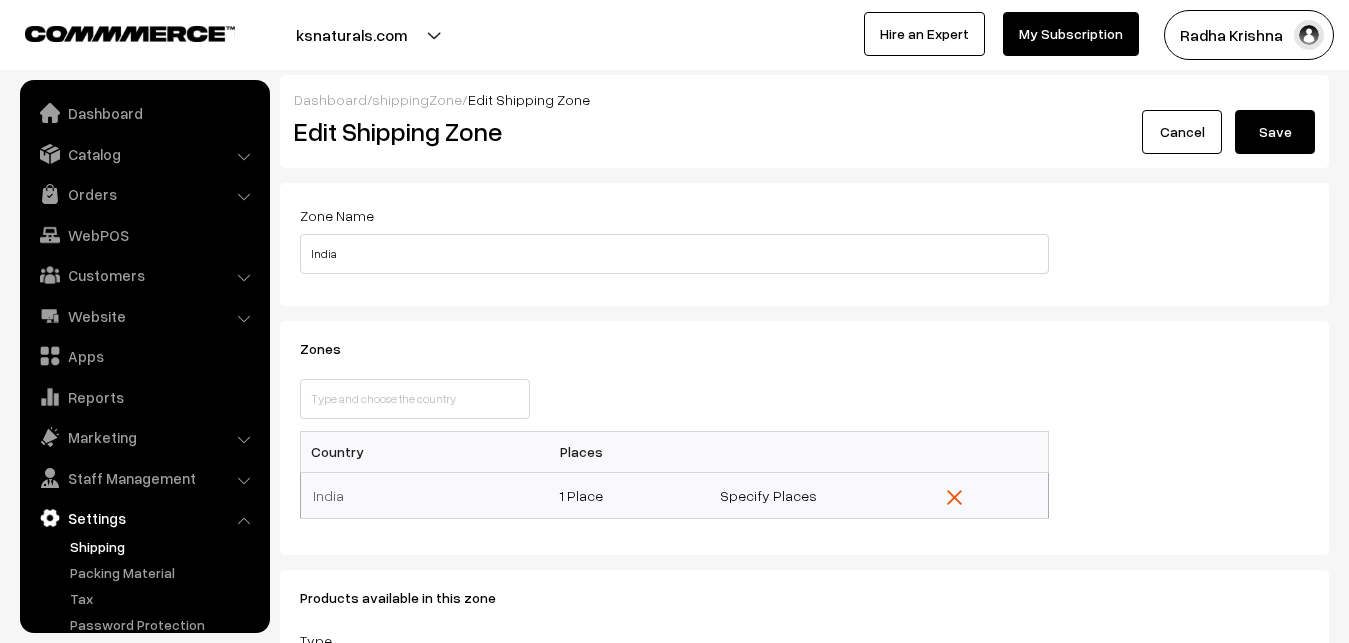 scroll, scrollTop: 0, scrollLeft: 0, axis: both 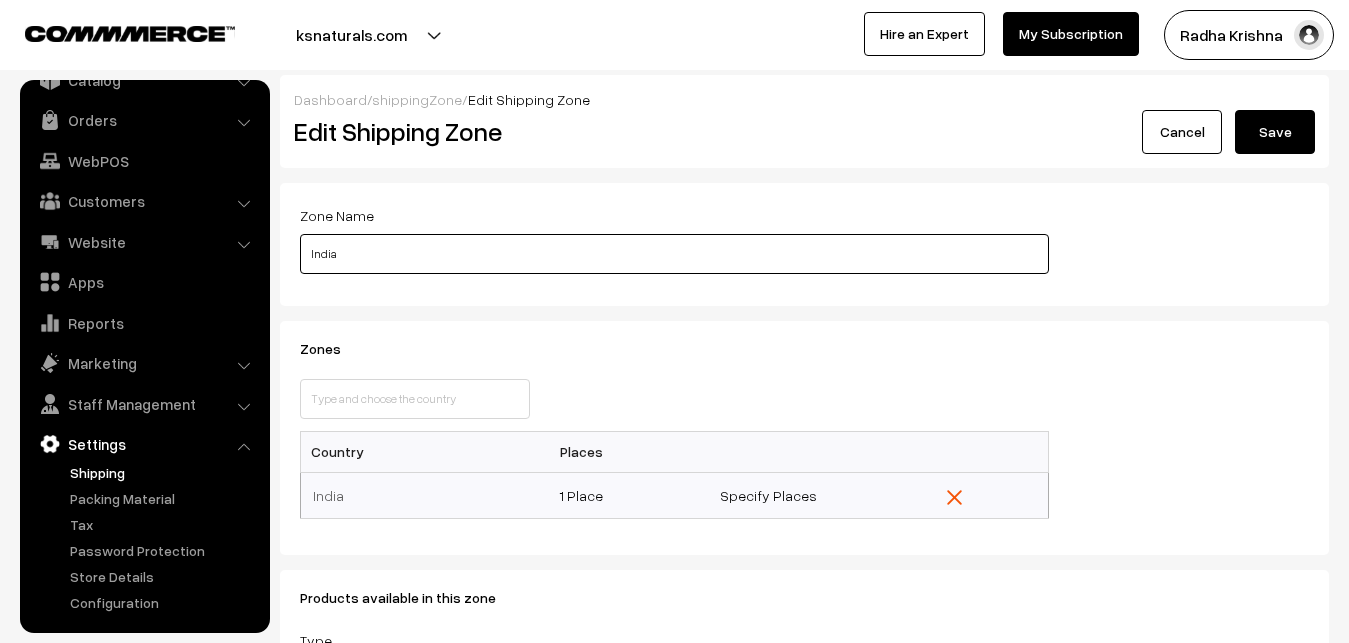 click on "India" at bounding box center (674, 254) 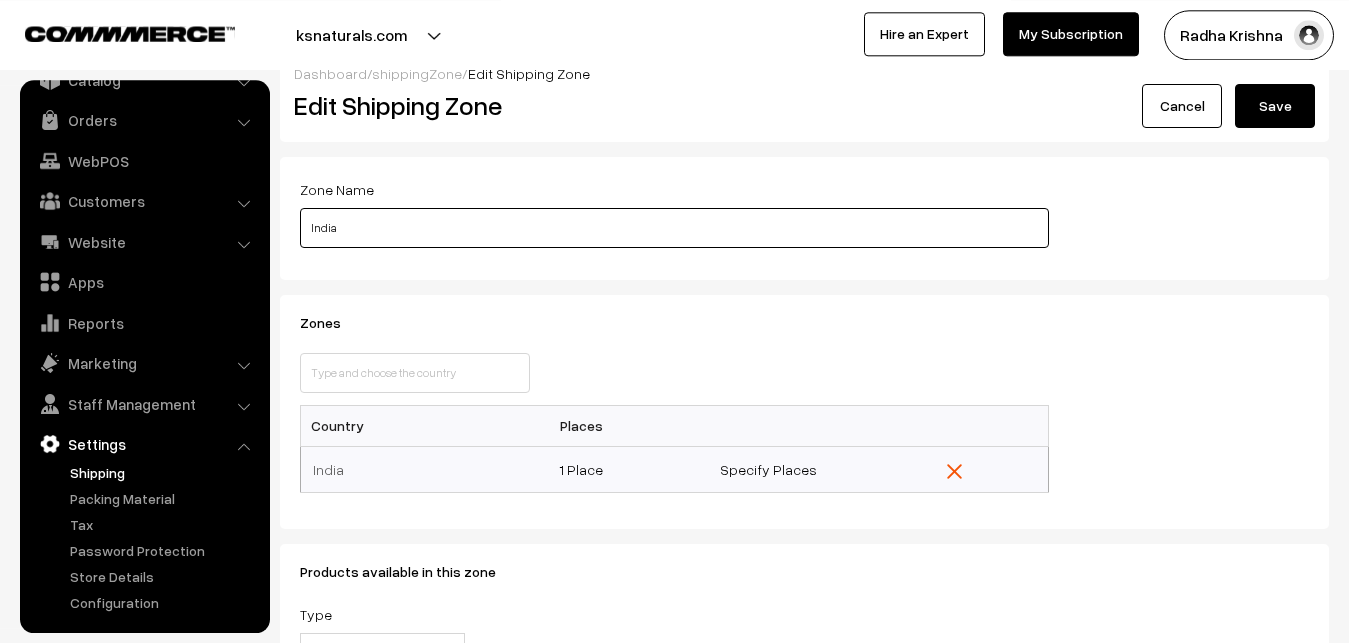scroll, scrollTop: 0, scrollLeft: 0, axis: both 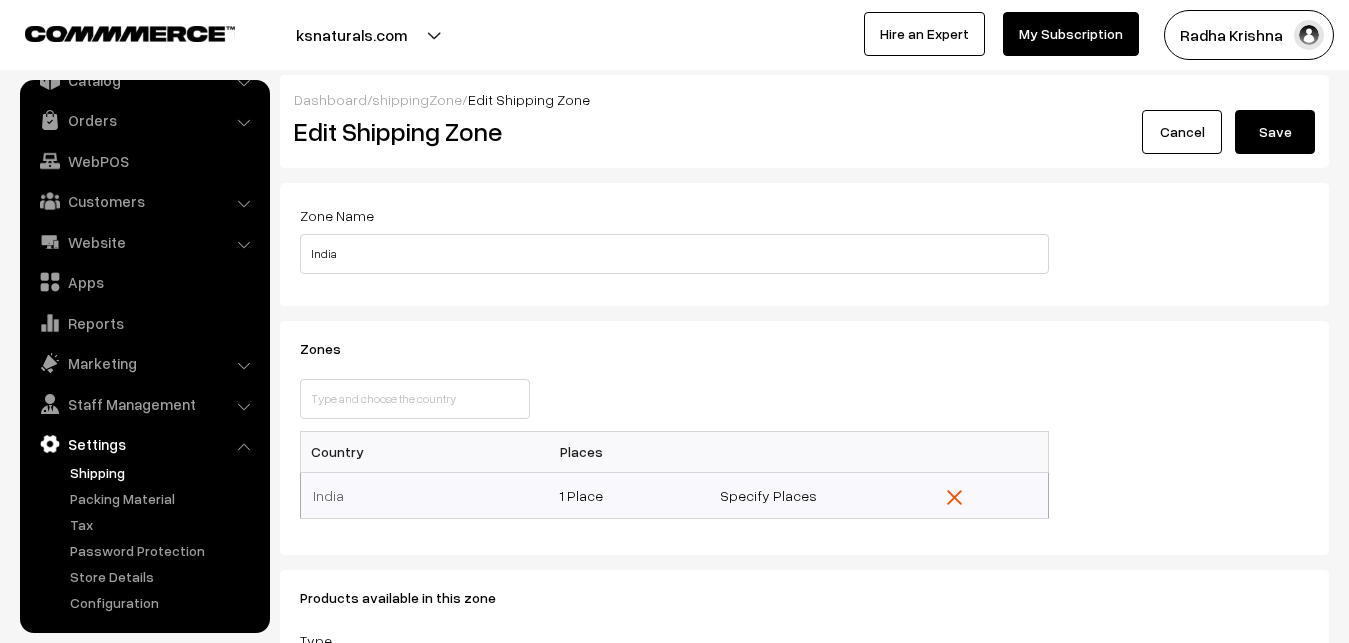 click on "shippingZone" at bounding box center (417, 99) 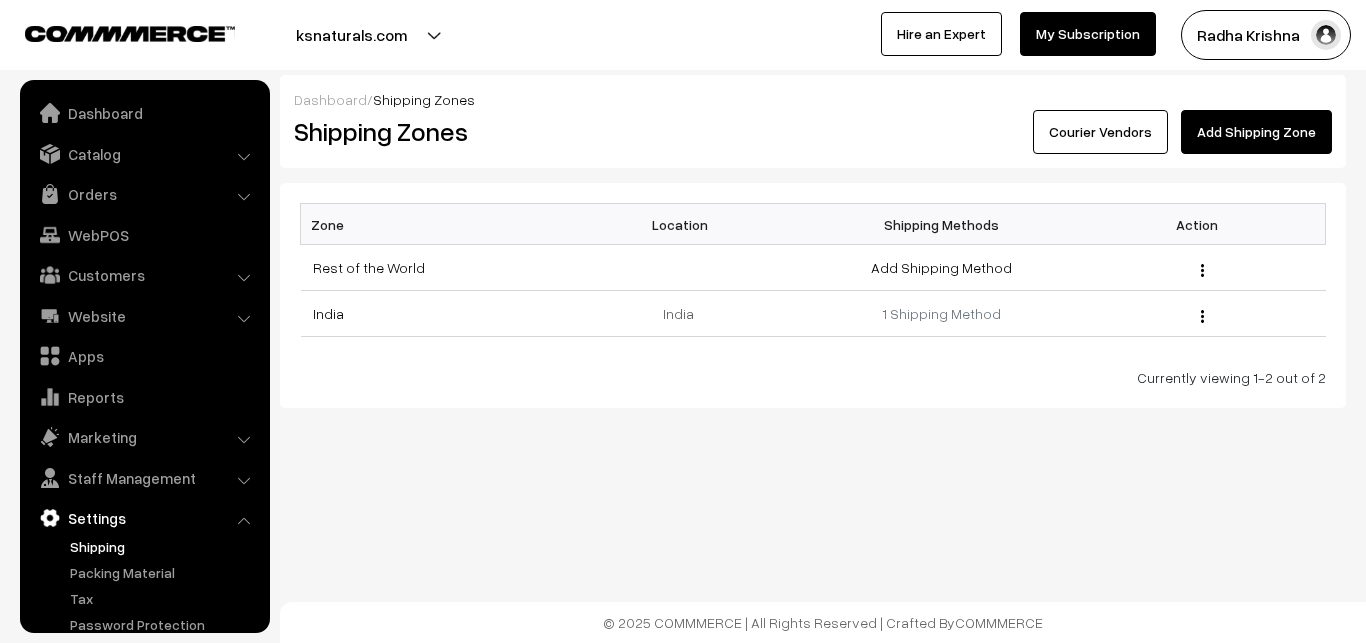 scroll, scrollTop: 0, scrollLeft: 0, axis: both 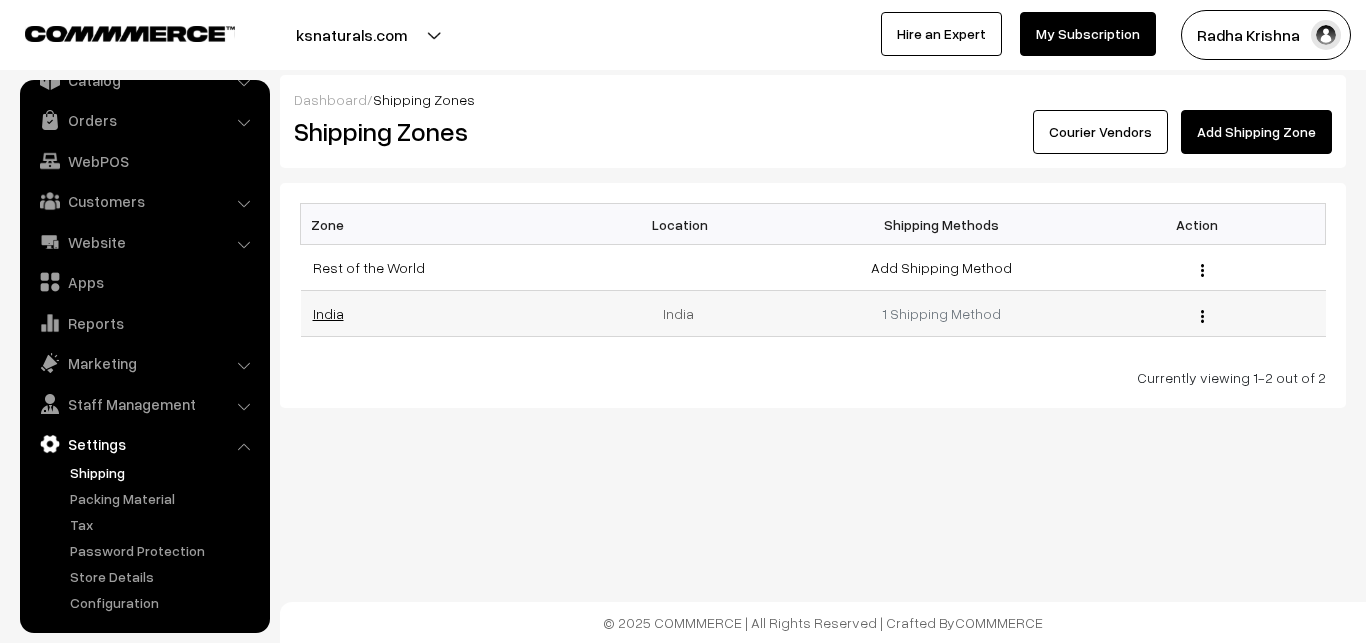 click on "India" at bounding box center [328, 313] 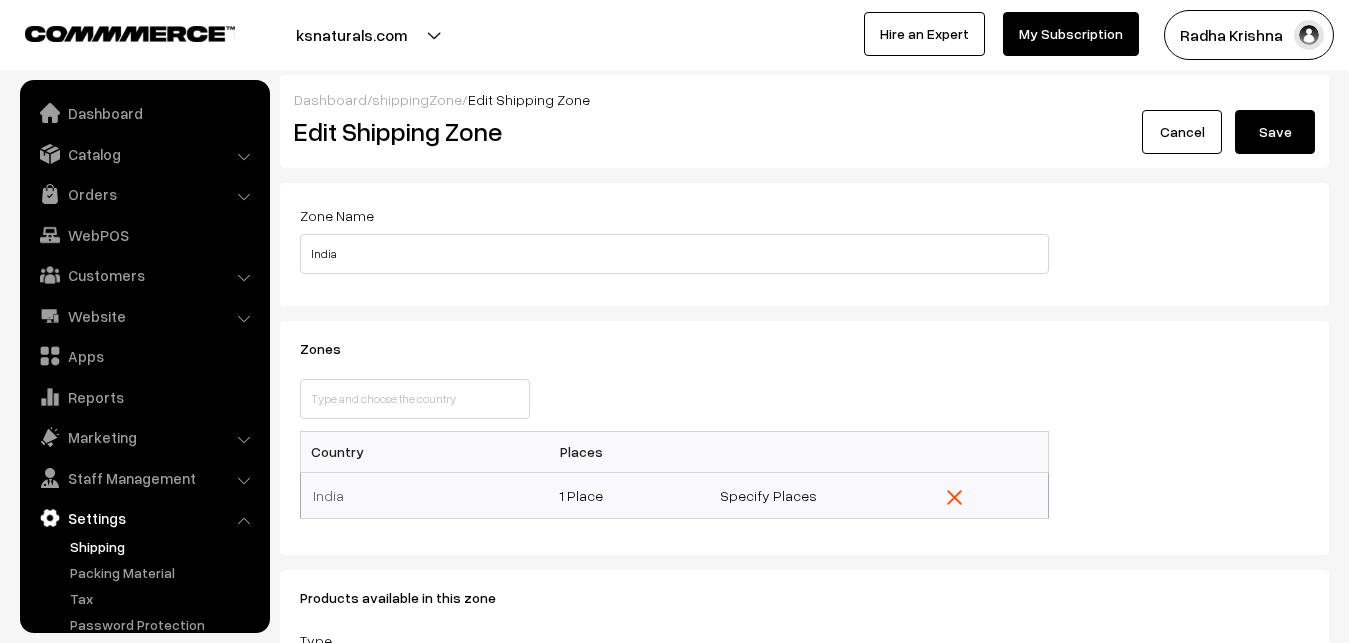 scroll, scrollTop: 0, scrollLeft: 0, axis: both 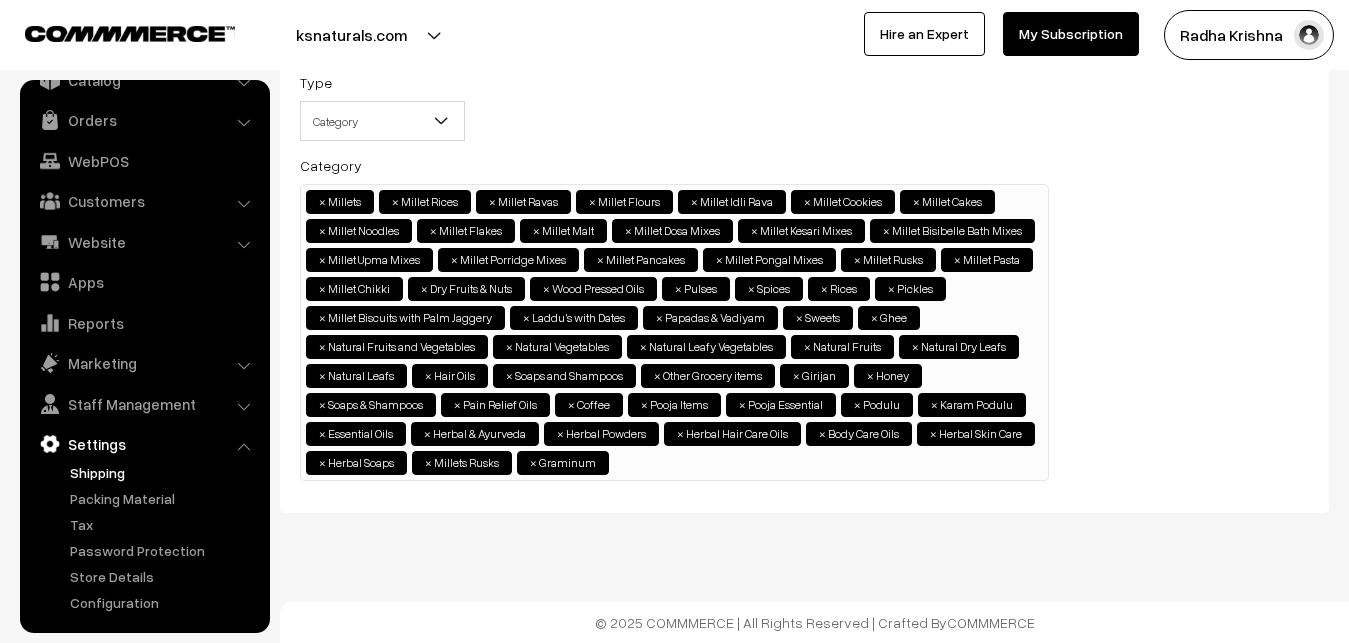 click on "Shipping" at bounding box center [164, 472] 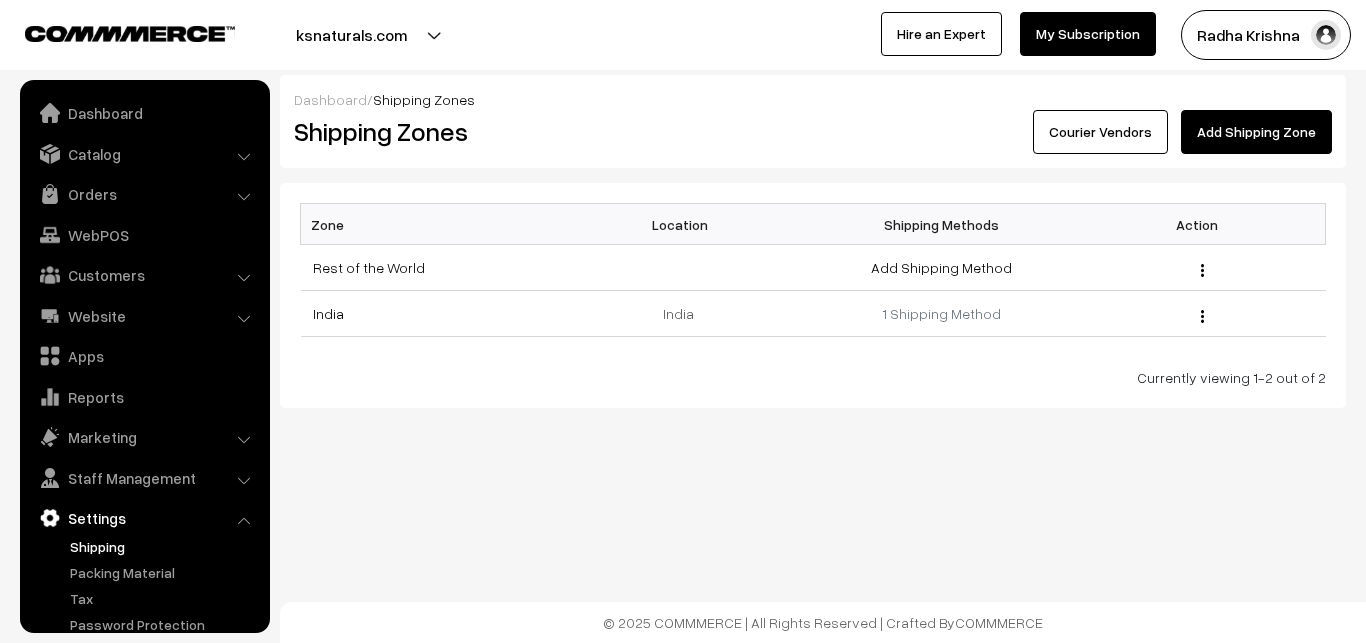scroll, scrollTop: 0, scrollLeft: 0, axis: both 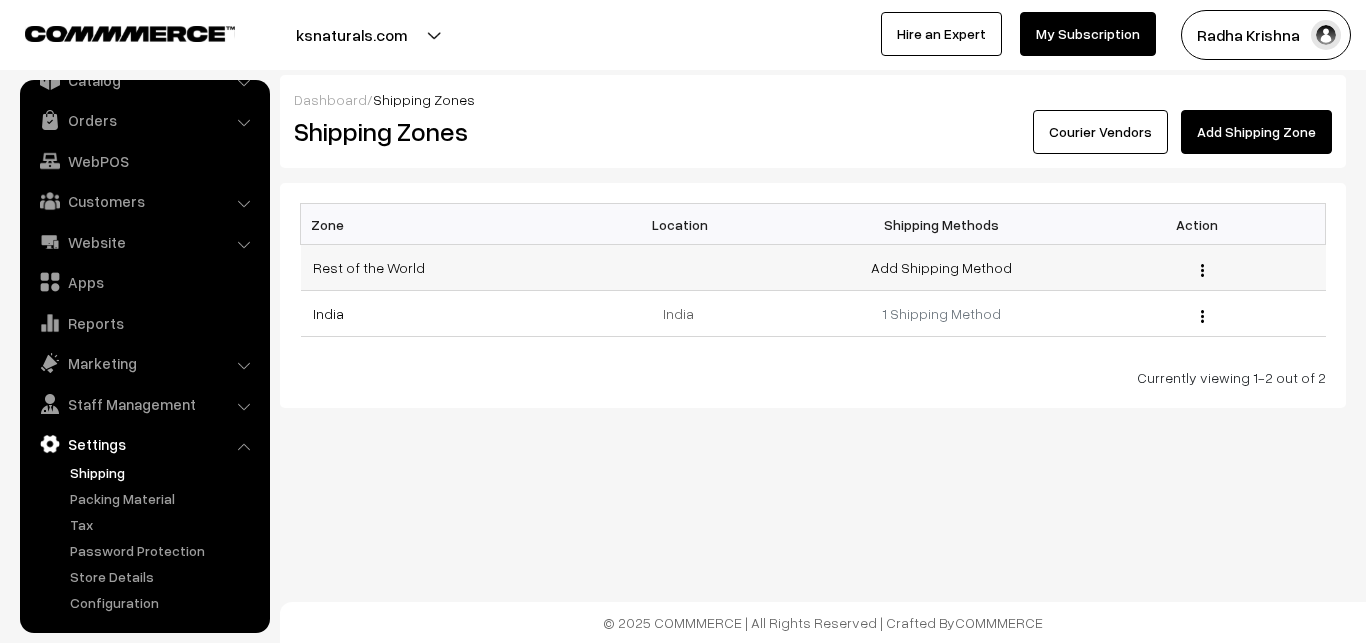 click at bounding box center [1202, 270] 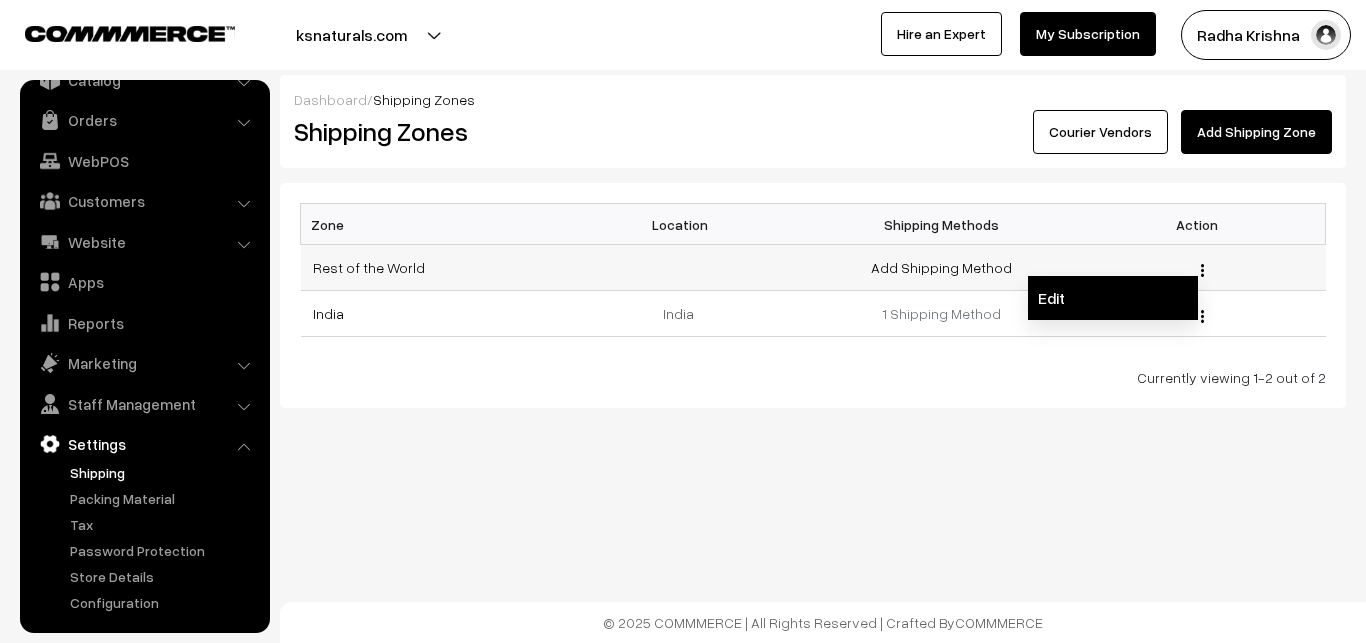 click on "Edit" at bounding box center [1113, 298] 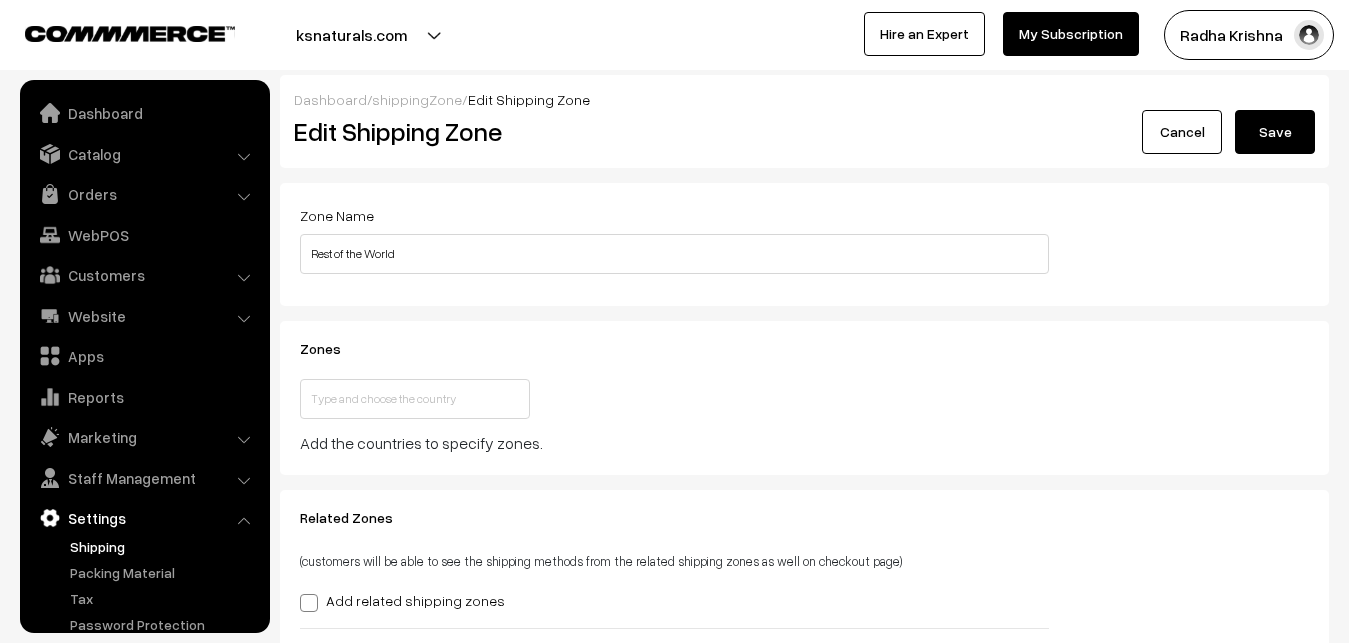 scroll, scrollTop: 0, scrollLeft: 0, axis: both 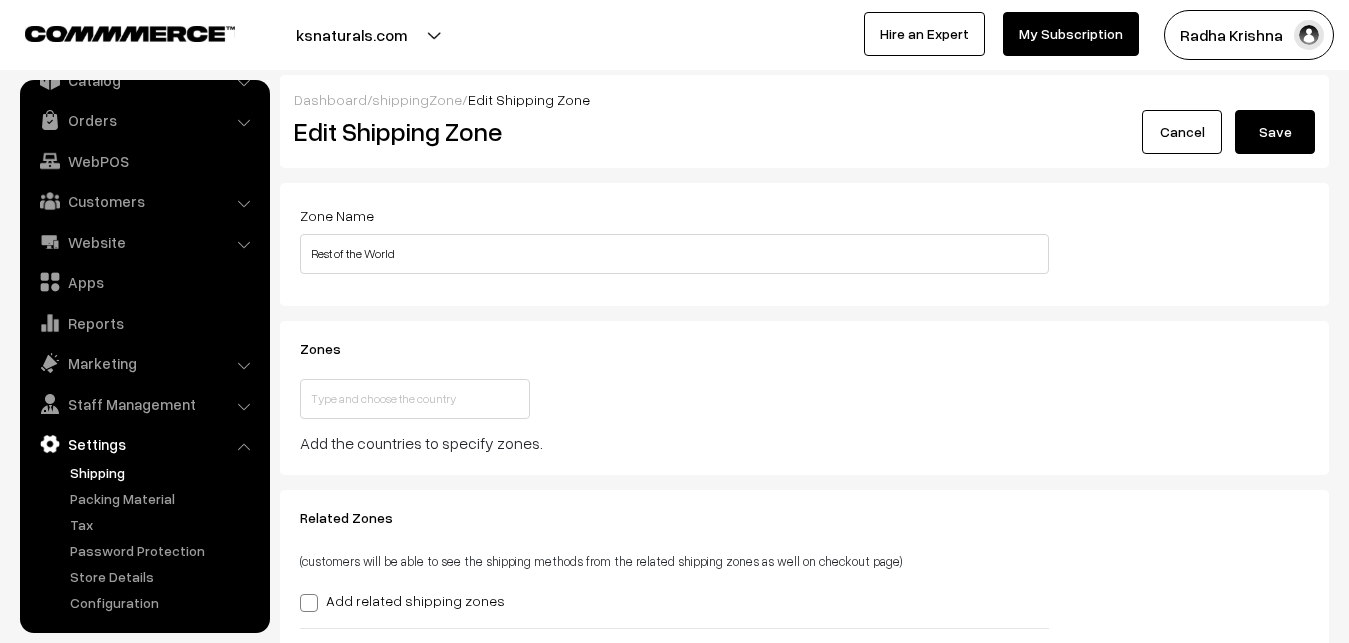 click on "Cancel" at bounding box center [1182, 132] 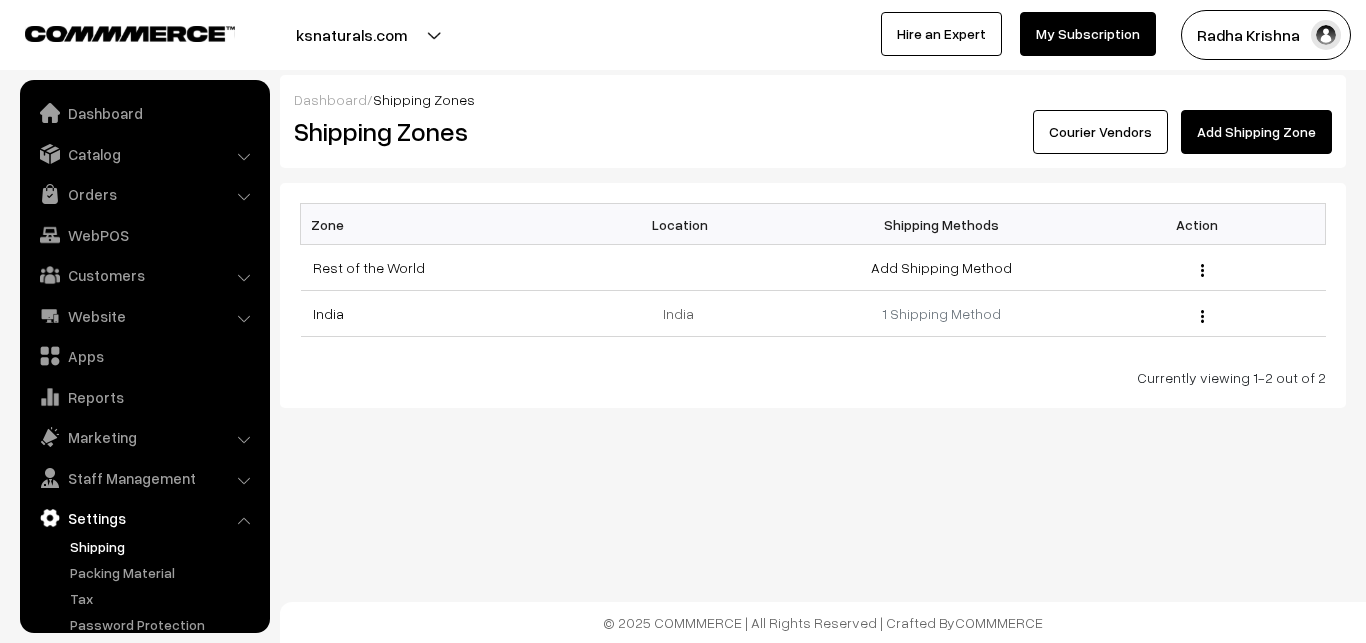 scroll, scrollTop: 0, scrollLeft: 0, axis: both 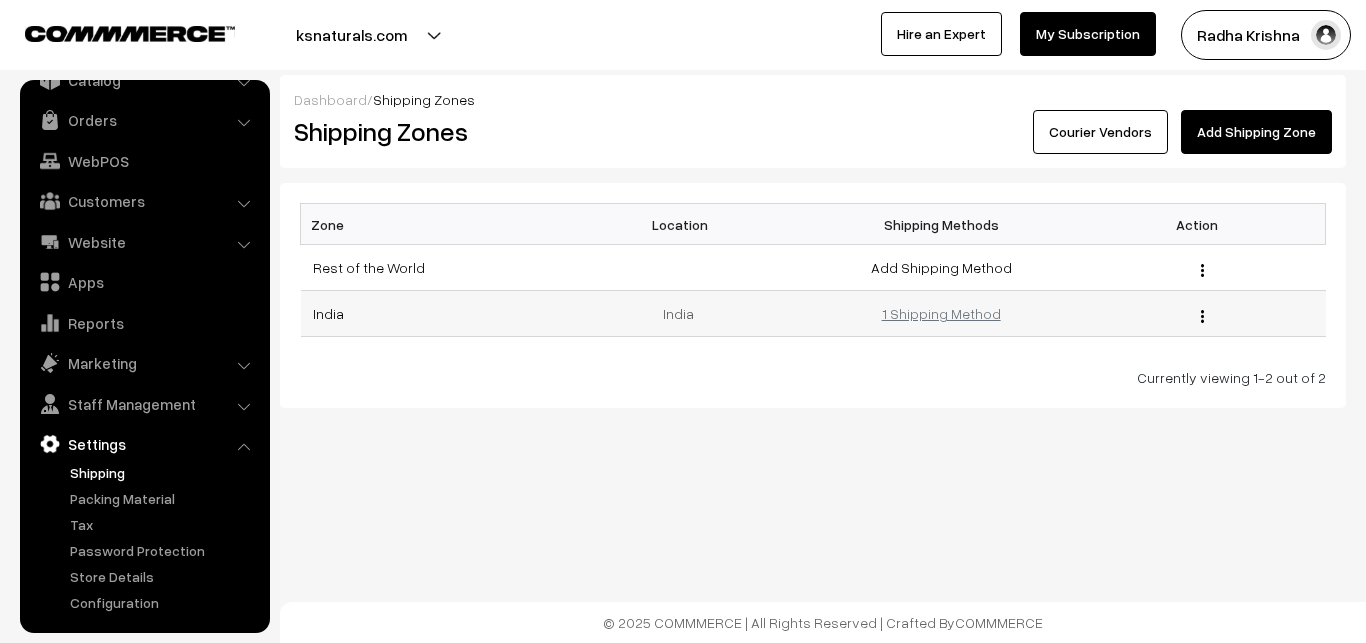click on "1 Shipping Method" at bounding box center [941, 313] 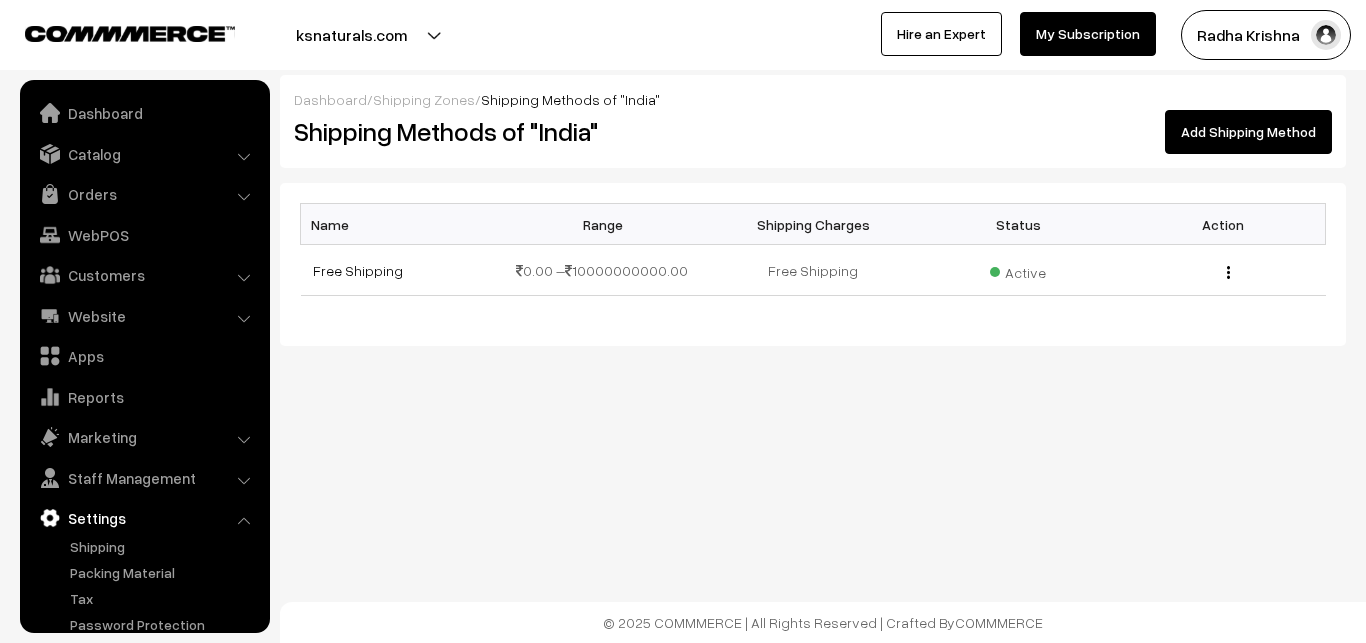 scroll, scrollTop: 0, scrollLeft: 0, axis: both 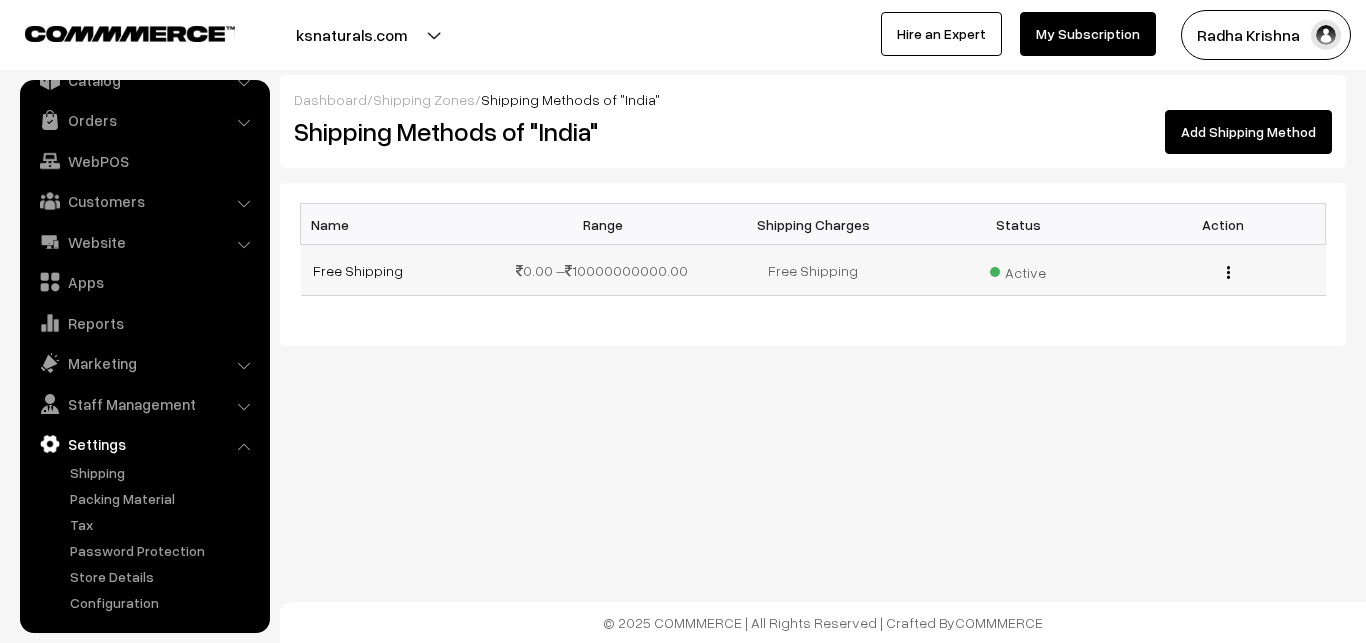 click at bounding box center (1228, 272) 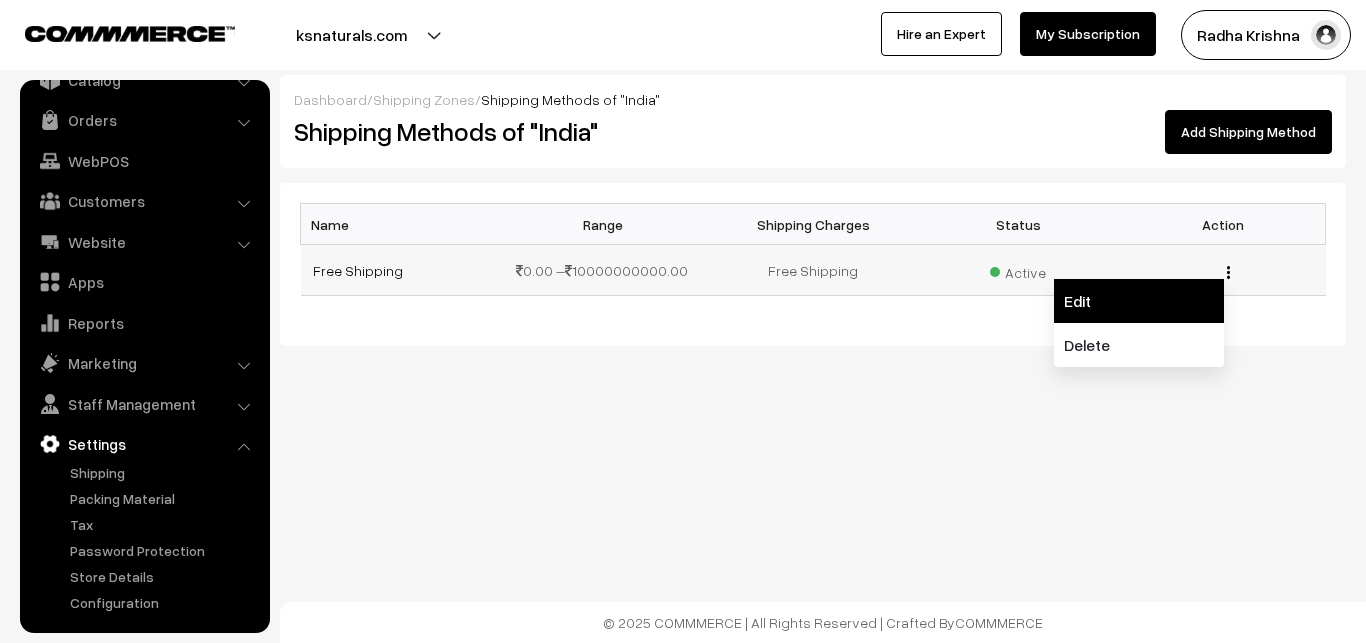 click on "Edit" at bounding box center (1139, 301) 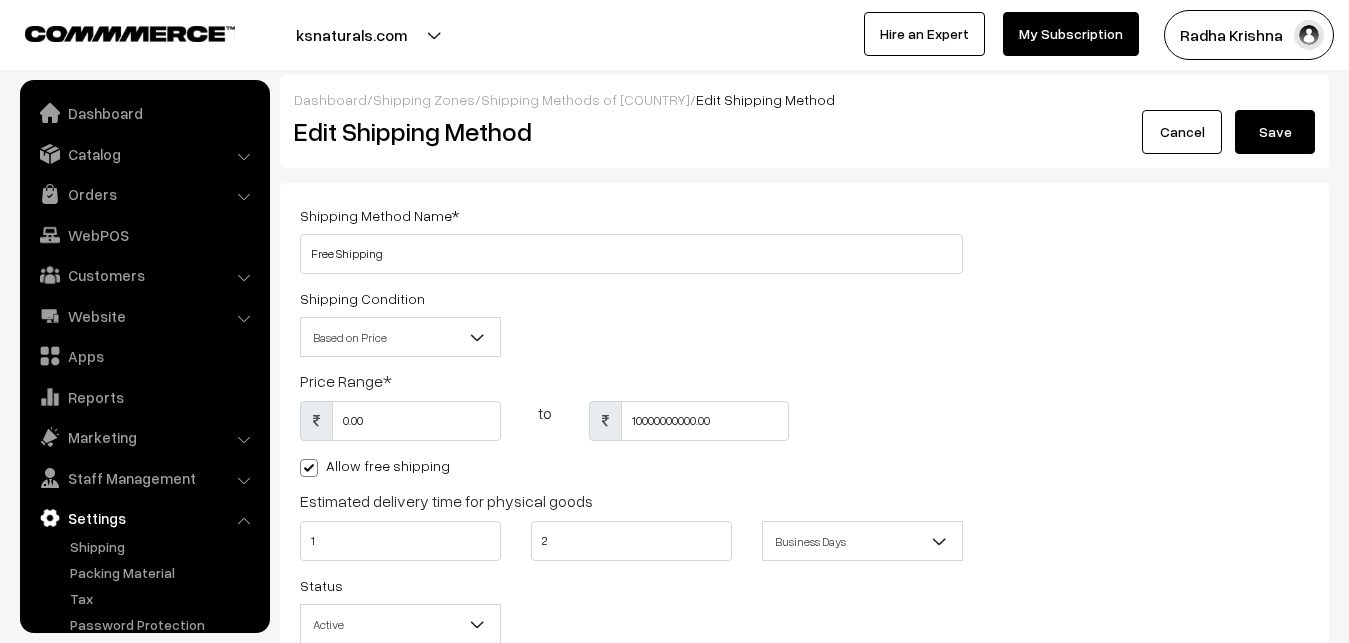scroll, scrollTop: 0, scrollLeft: 0, axis: both 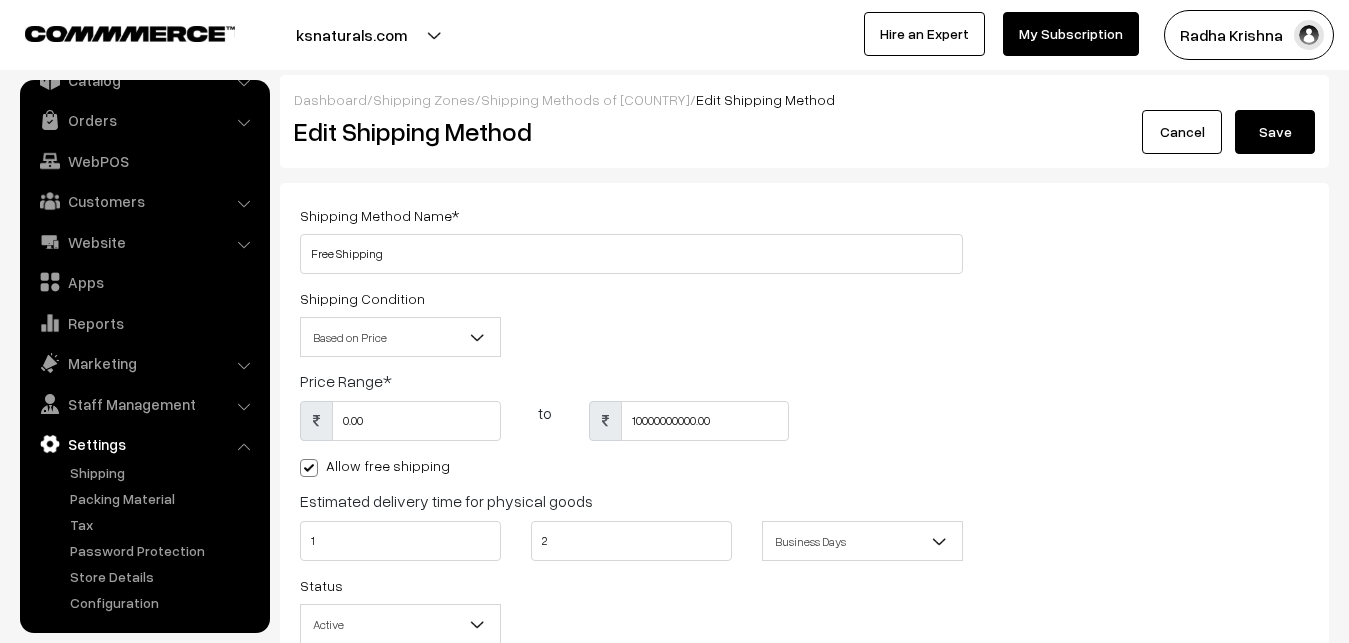click at bounding box center [478, 337] 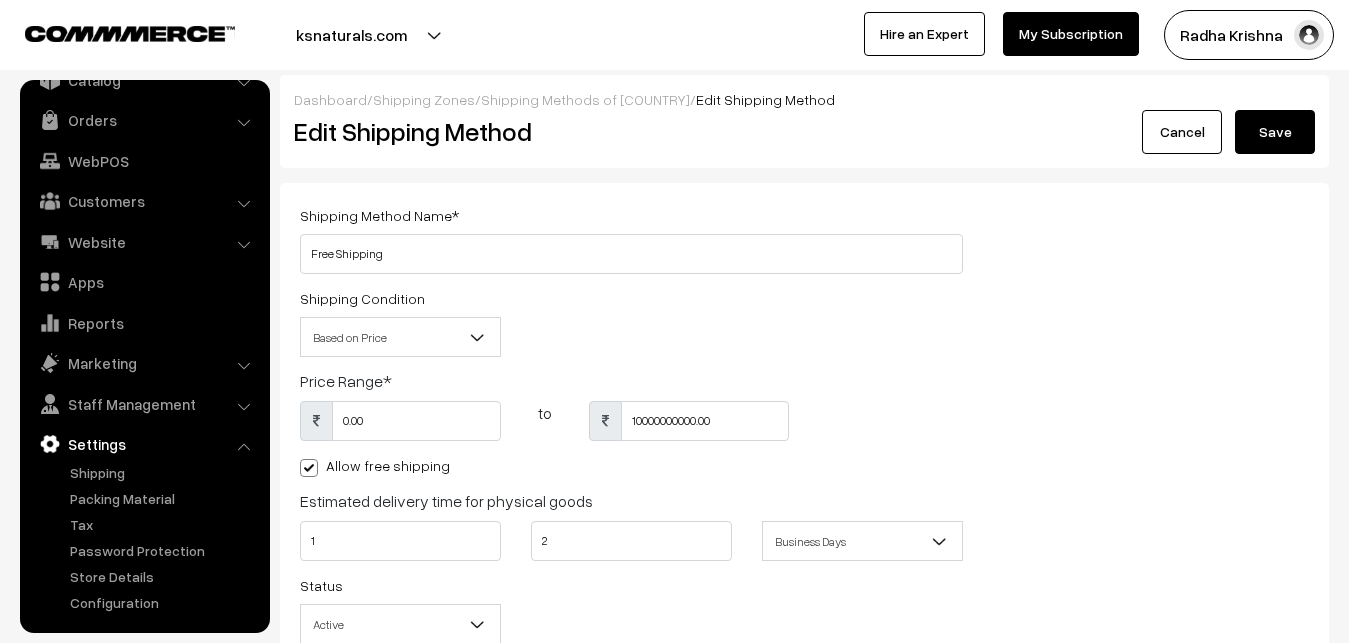click on "Shipping Condition
Based on Price
Based on Weight
Based on Price" at bounding box center [631, 327] 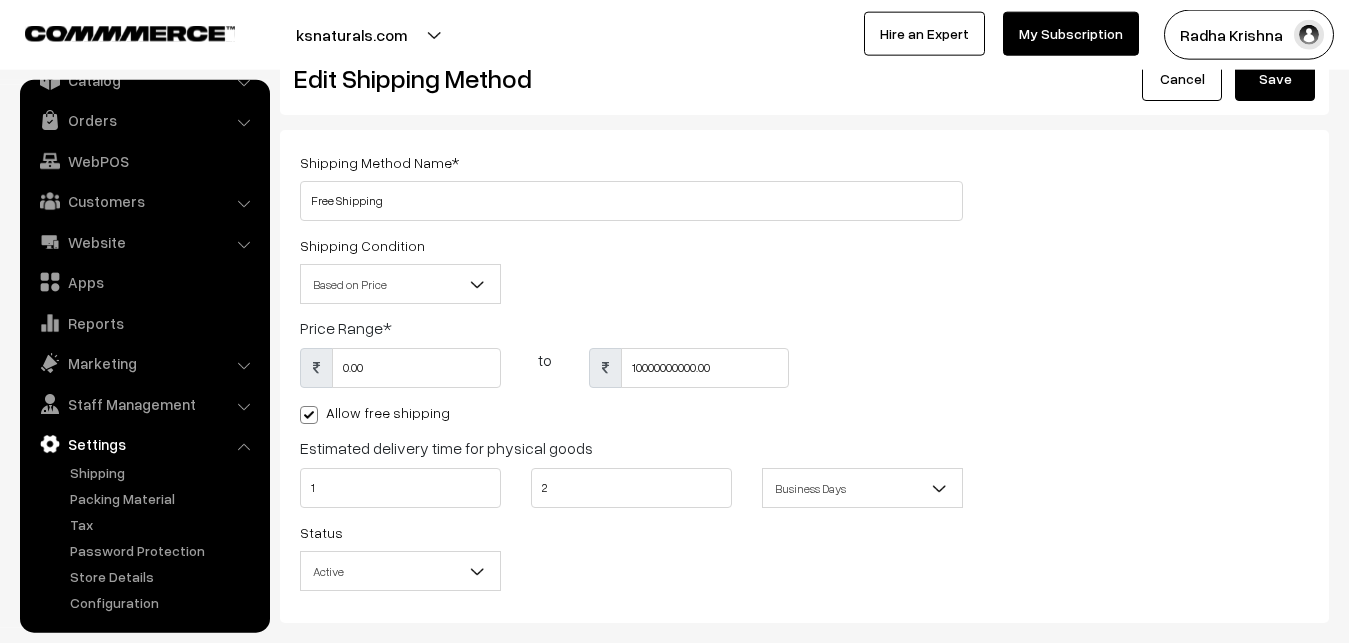 scroll, scrollTop: 102, scrollLeft: 0, axis: vertical 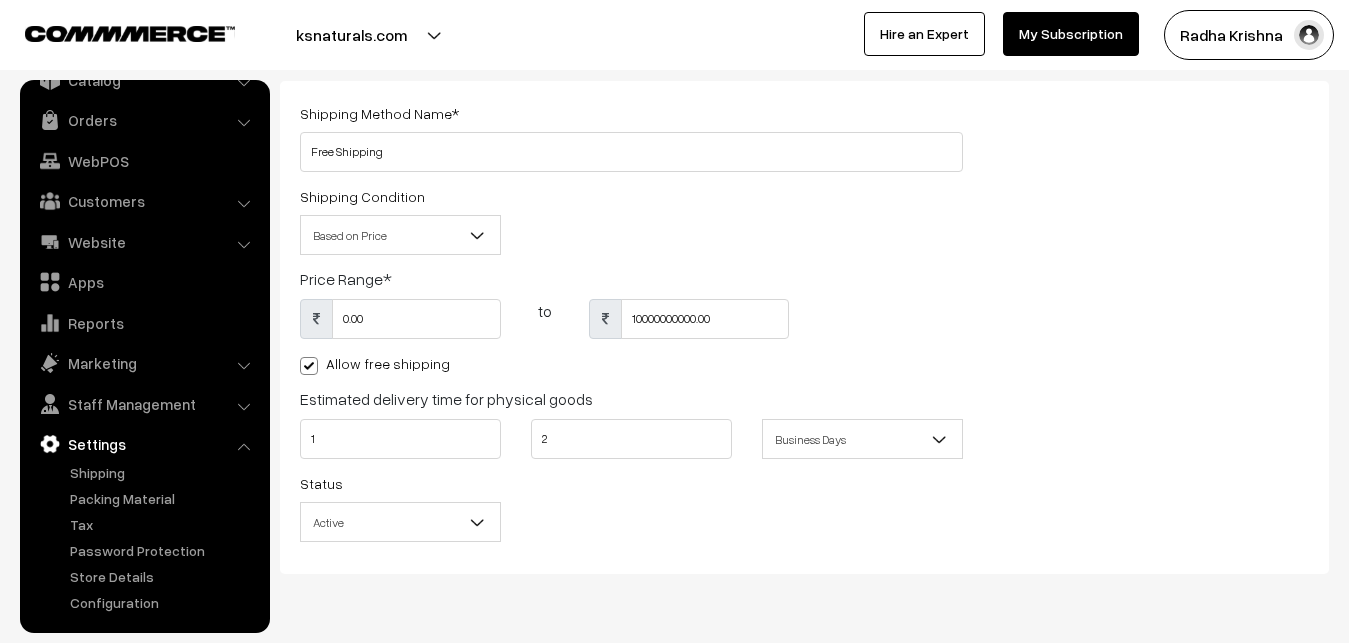 click at bounding box center [309, 366] 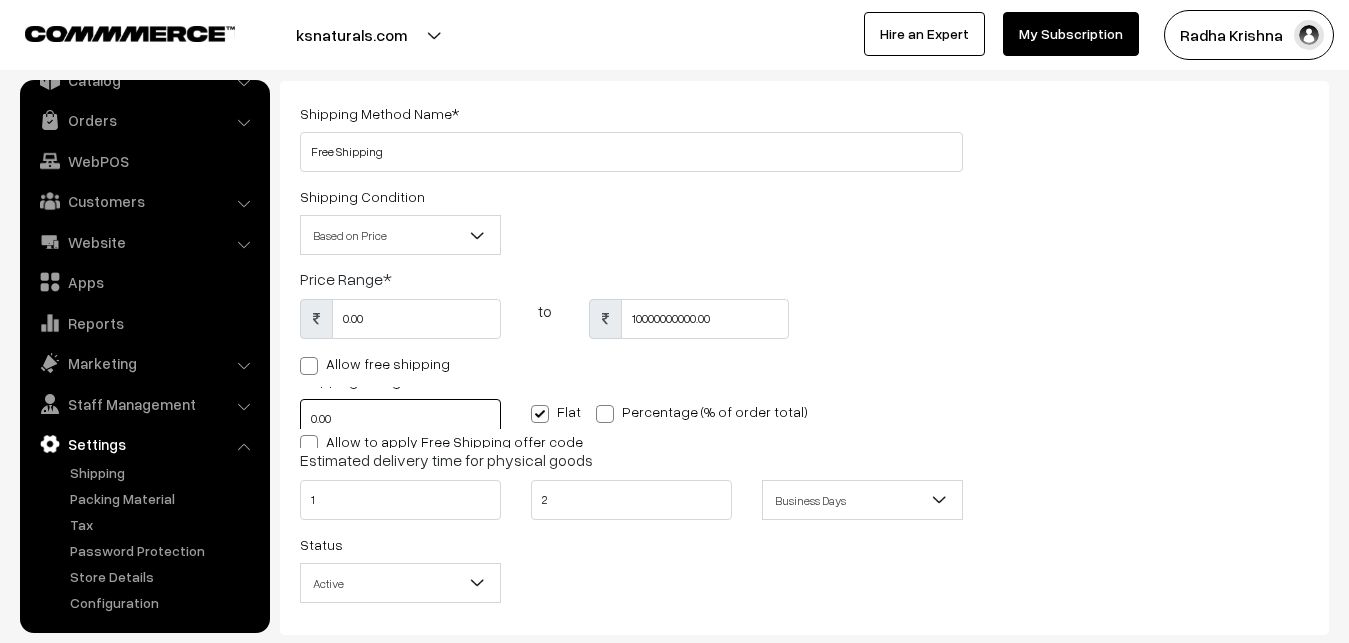 scroll, scrollTop: 0, scrollLeft: 0, axis: both 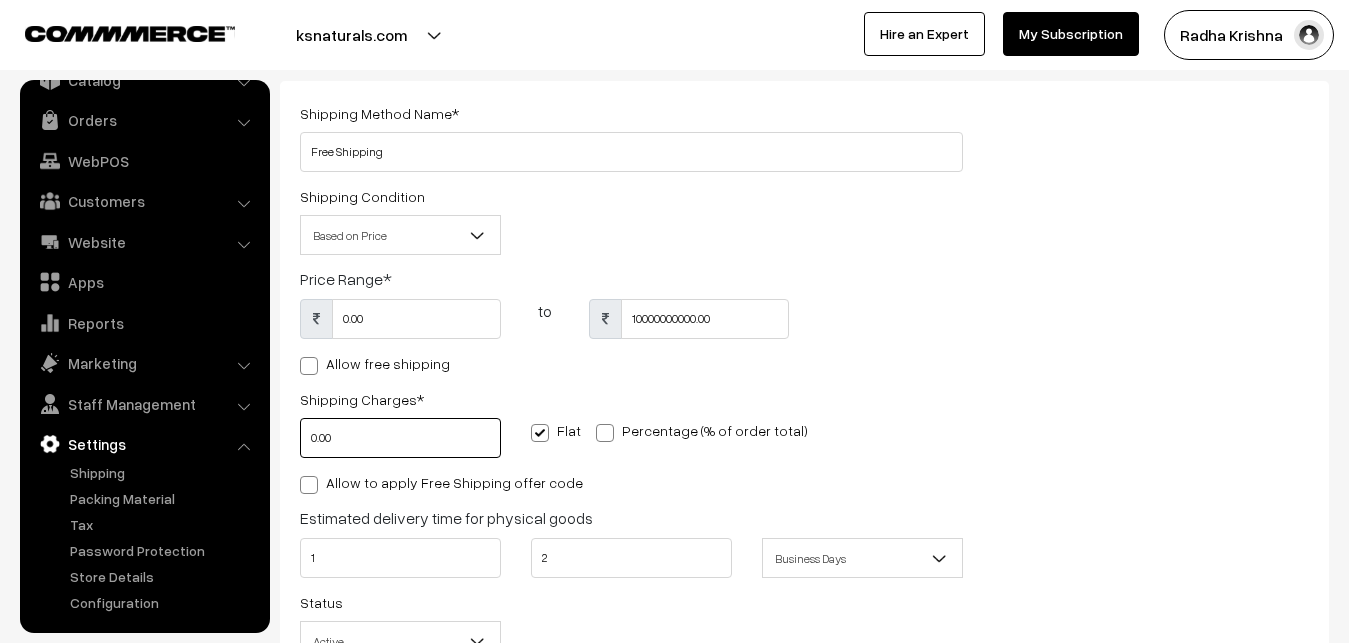 drag, startPoint x: 366, startPoint y: 431, endPoint x: 306, endPoint y: 435, distance: 60.133186 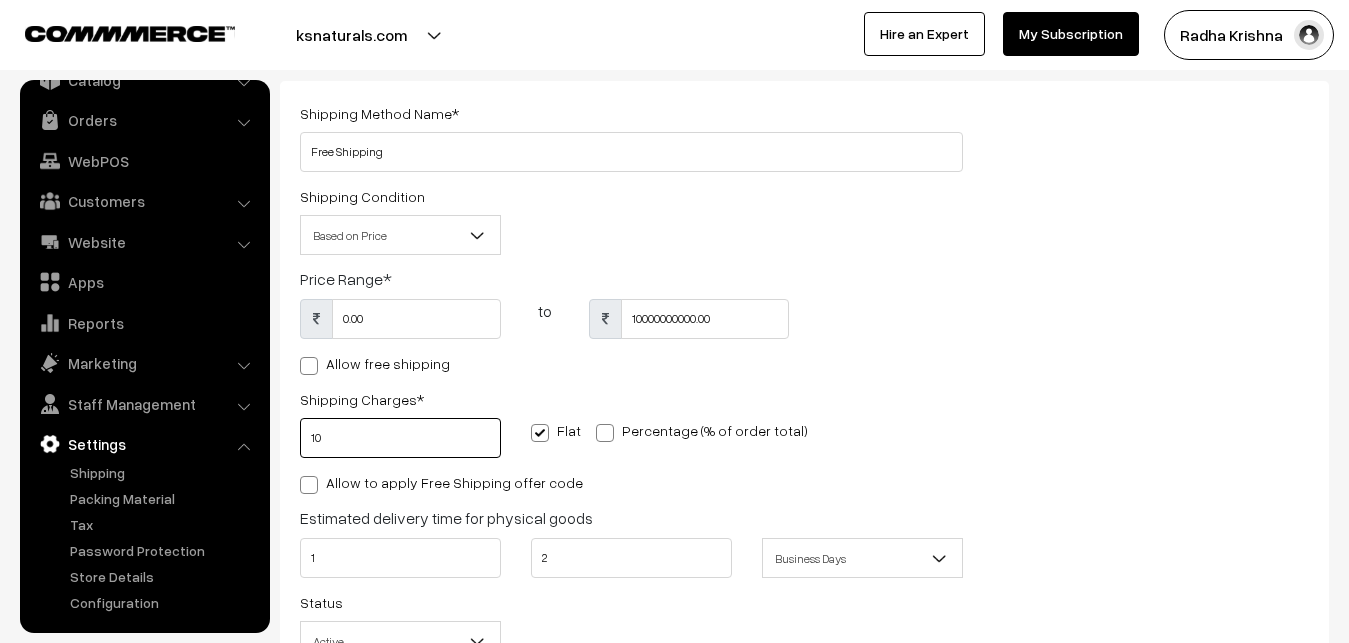 type on "1" 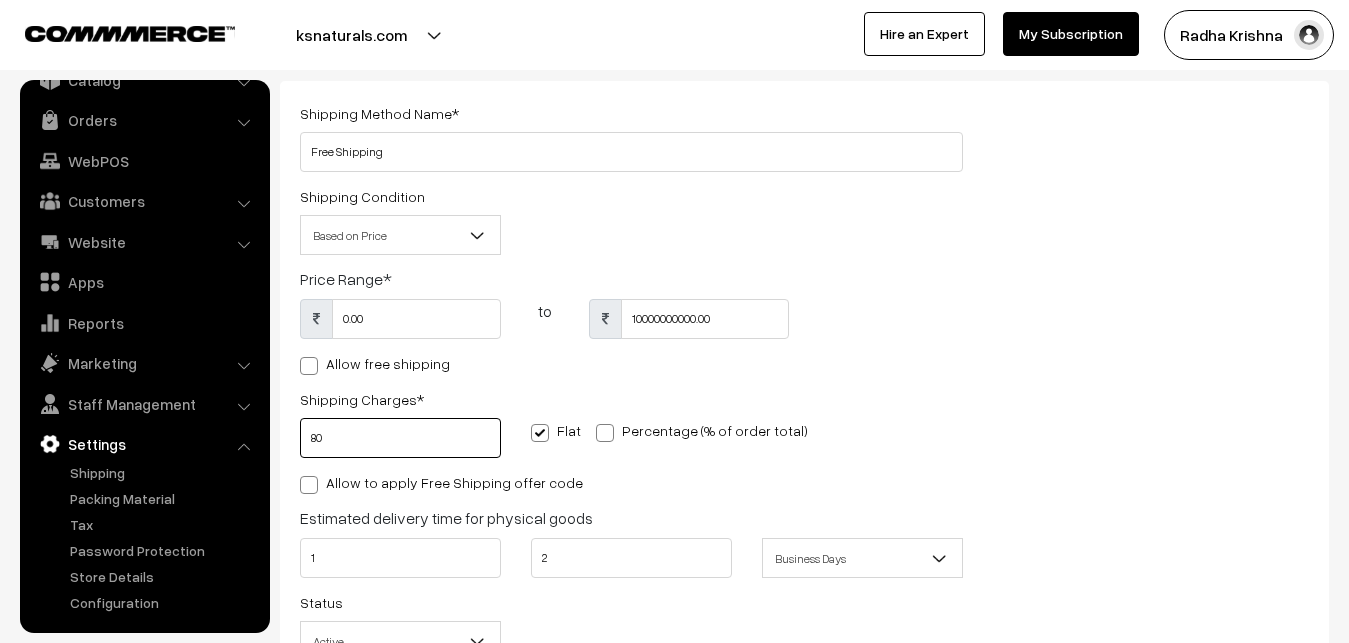 type on "80" 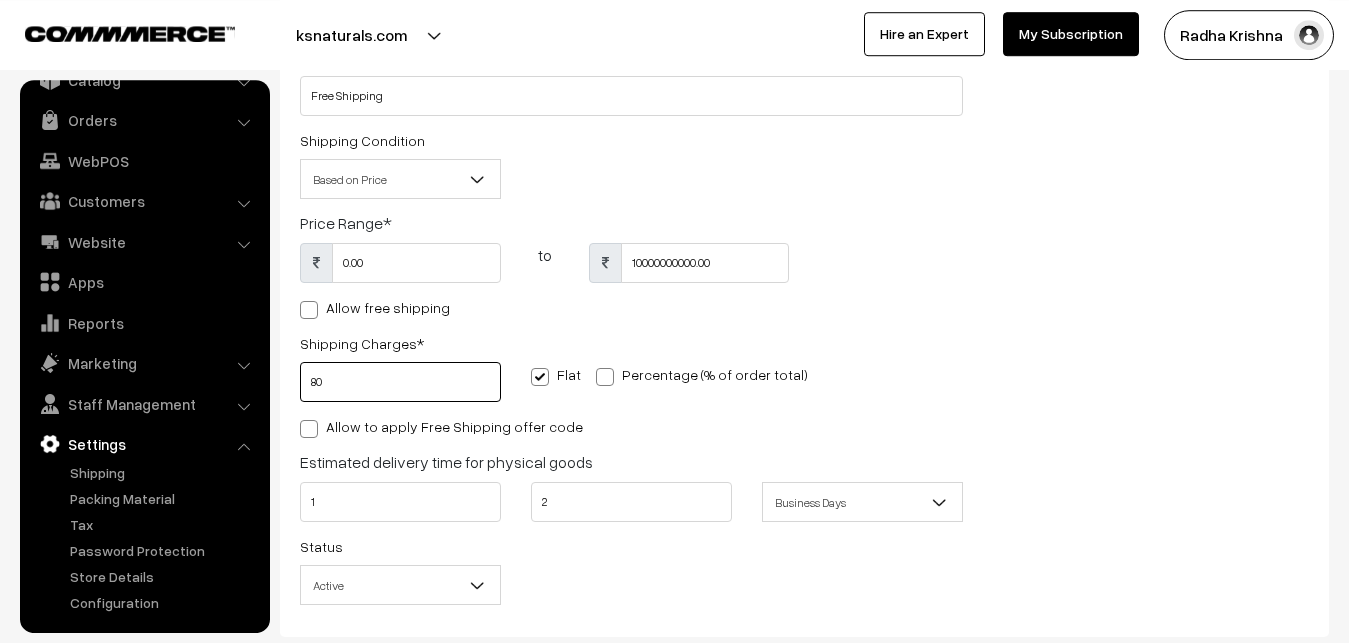 scroll, scrollTop: 204, scrollLeft: 0, axis: vertical 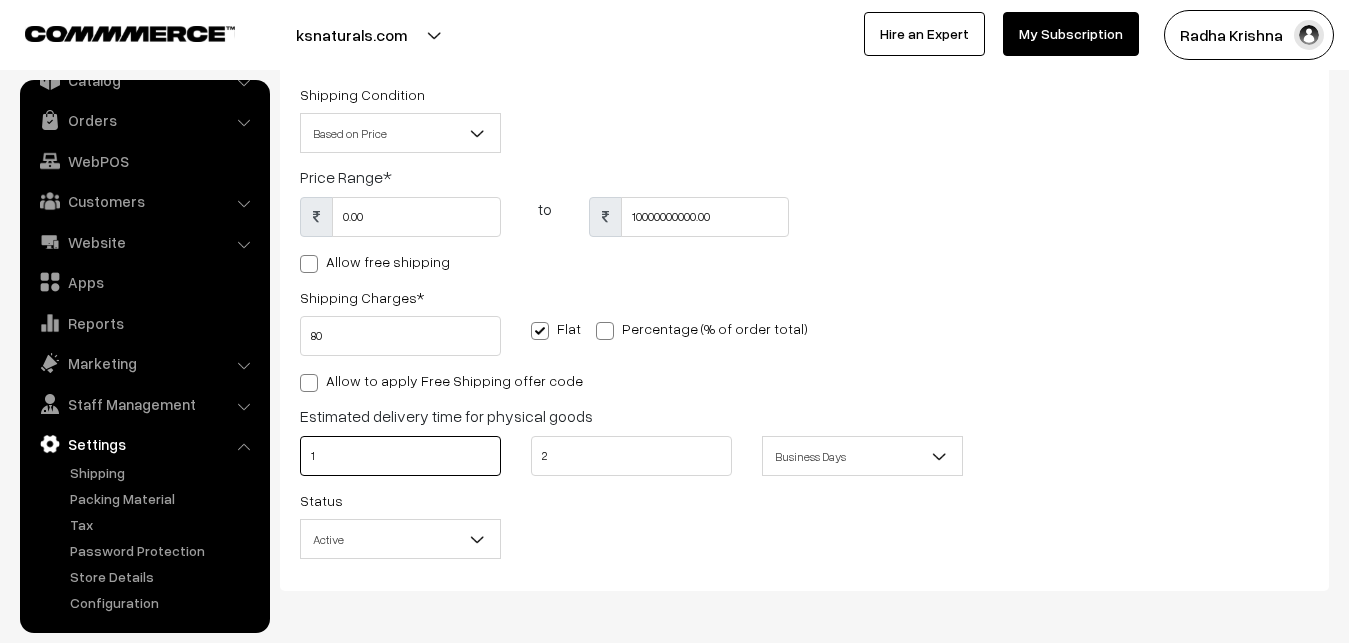 drag, startPoint x: 344, startPoint y: 448, endPoint x: 307, endPoint y: 449, distance: 37.01351 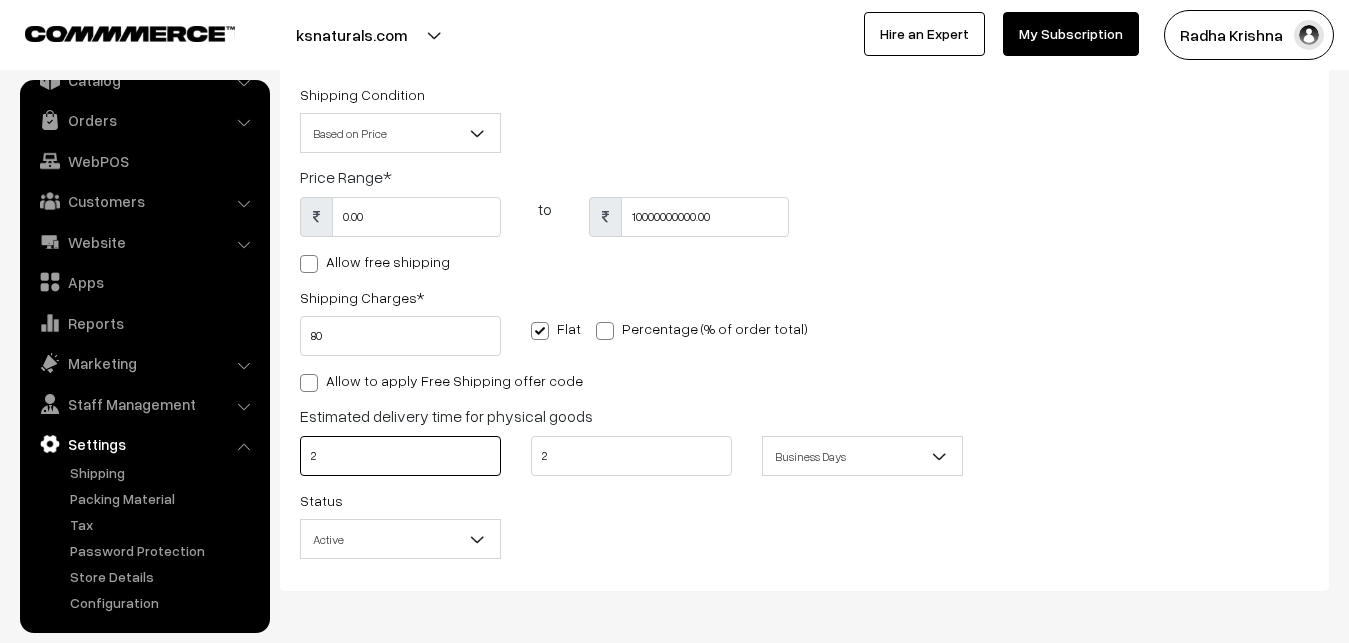 type on "2" 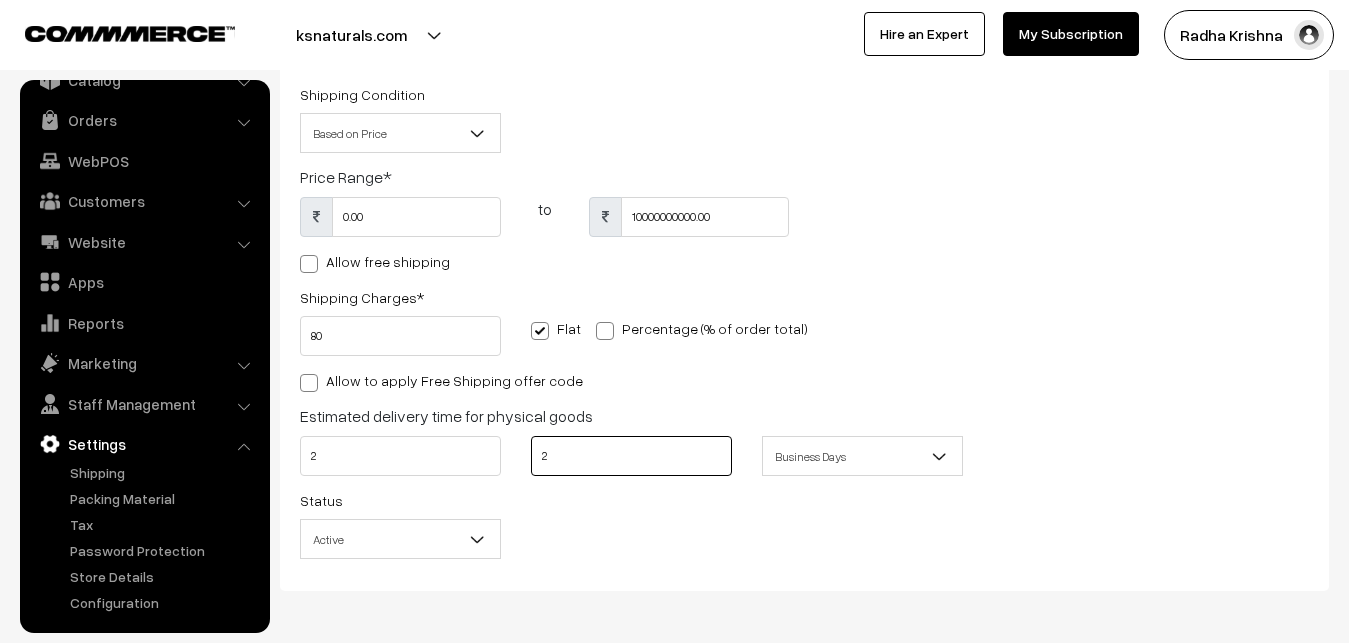 drag, startPoint x: 562, startPoint y: 458, endPoint x: 518, endPoint y: 456, distance: 44.04543 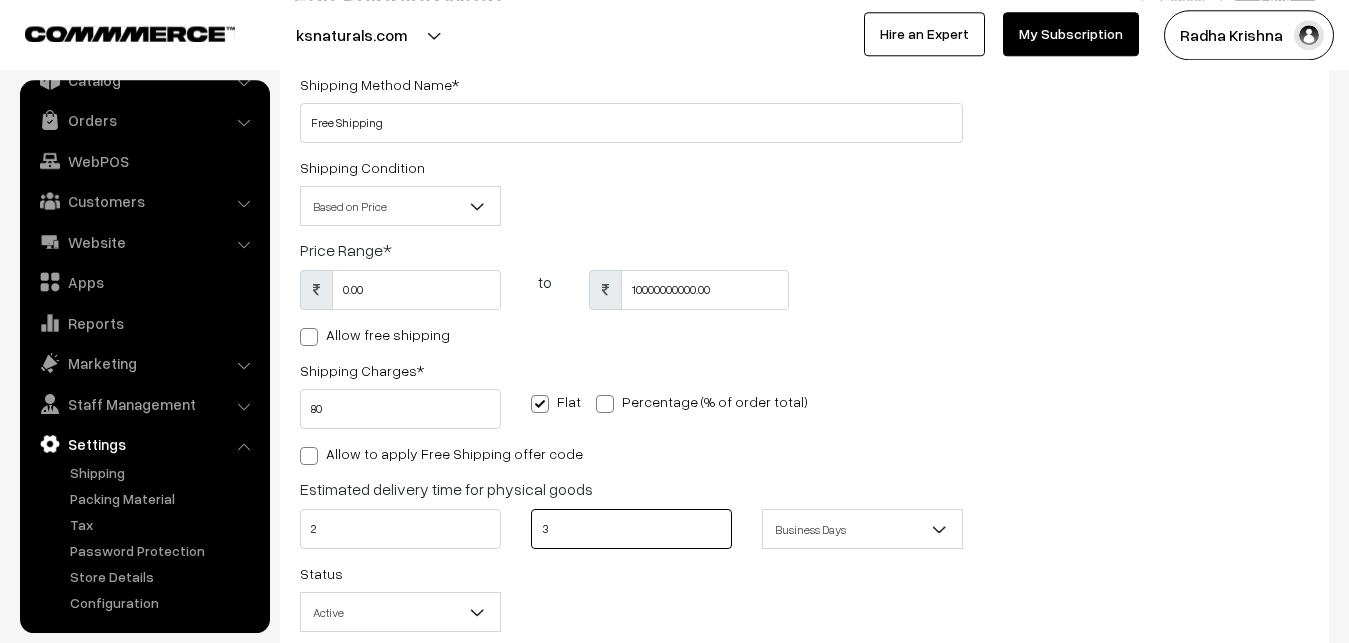 scroll, scrollTop: 0, scrollLeft: 0, axis: both 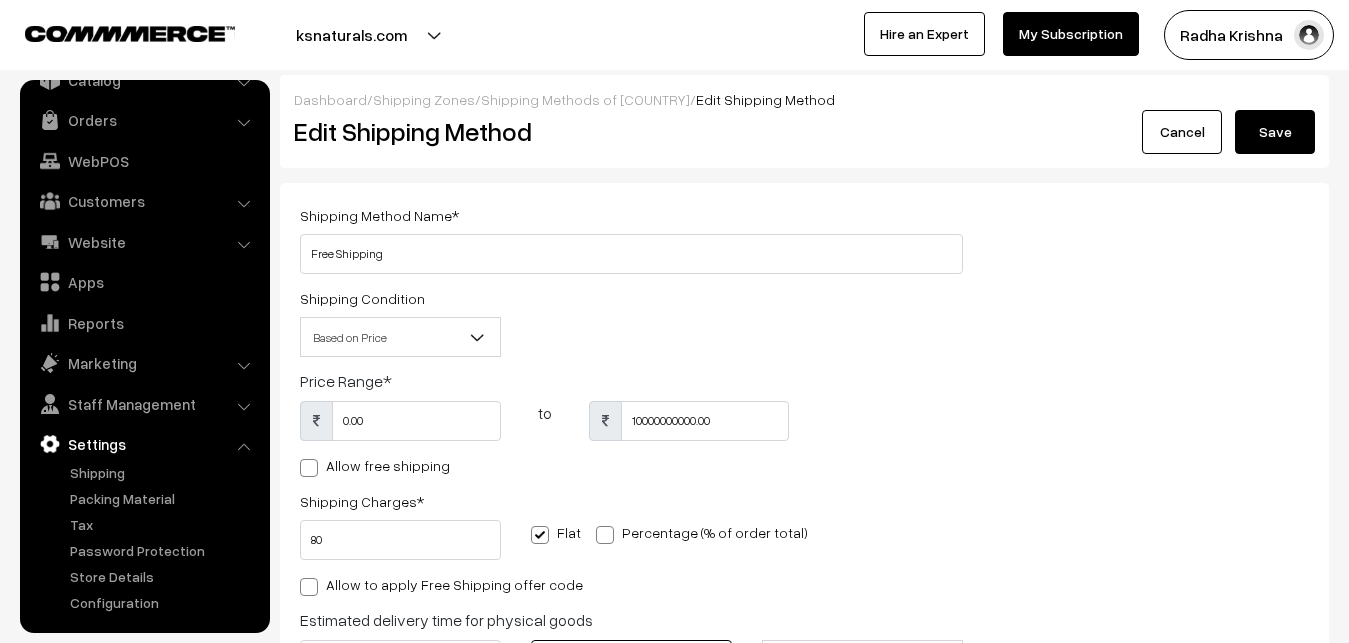 type on "3" 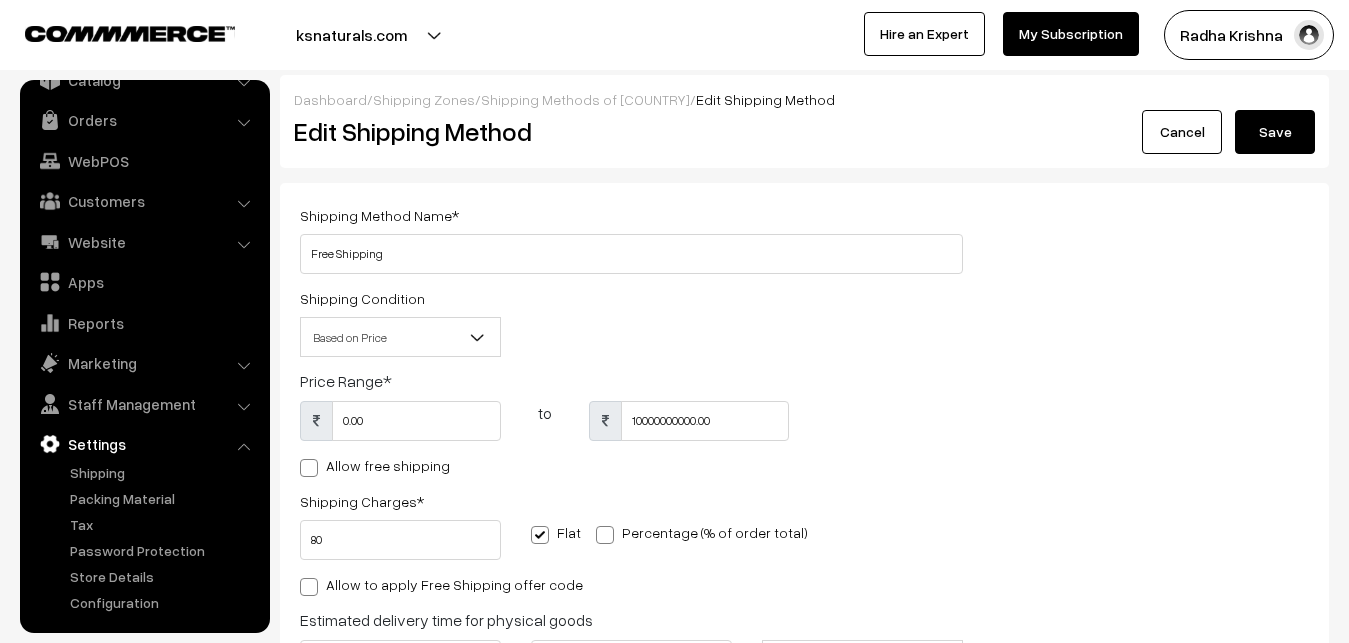 click on "Save" at bounding box center [1275, 132] 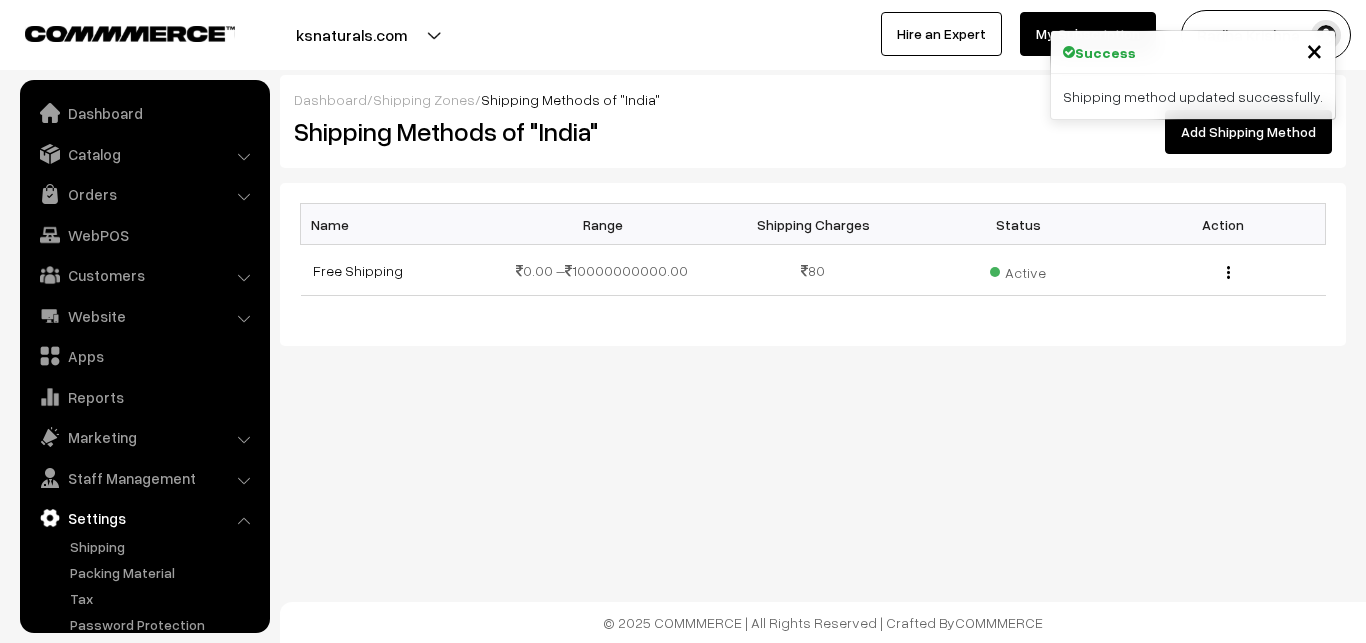 scroll, scrollTop: 0, scrollLeft: 0, axis: both 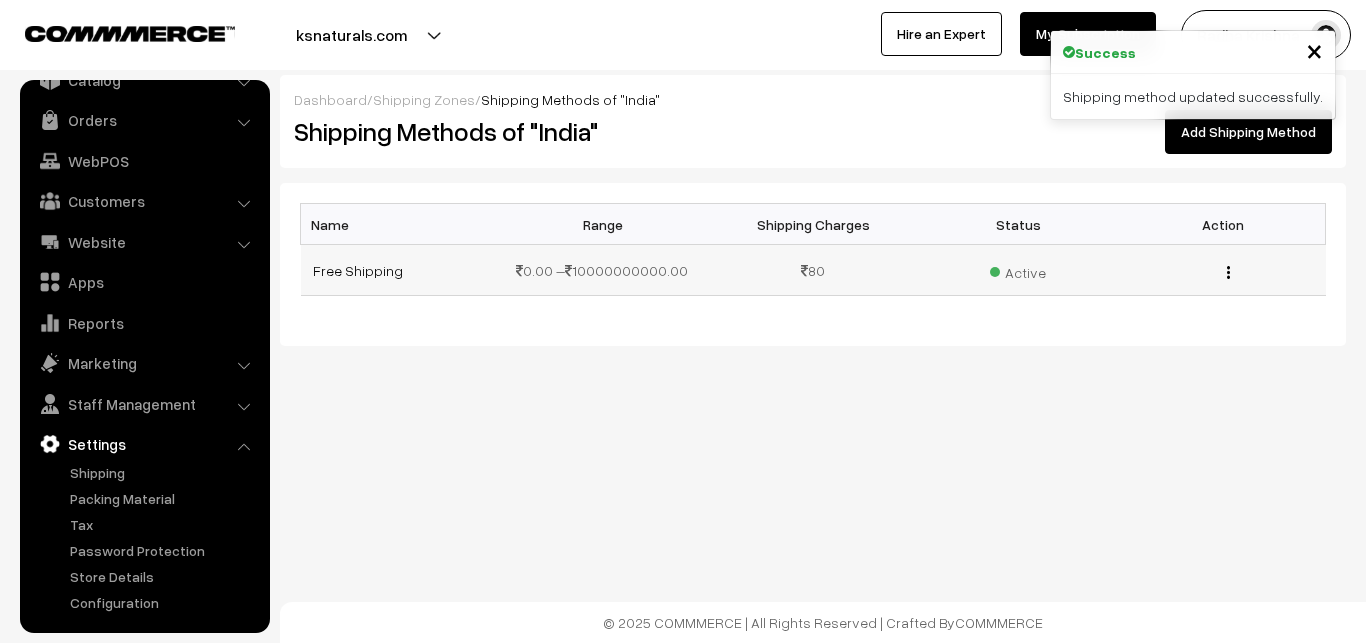 click at bounding box center [1228, 272] 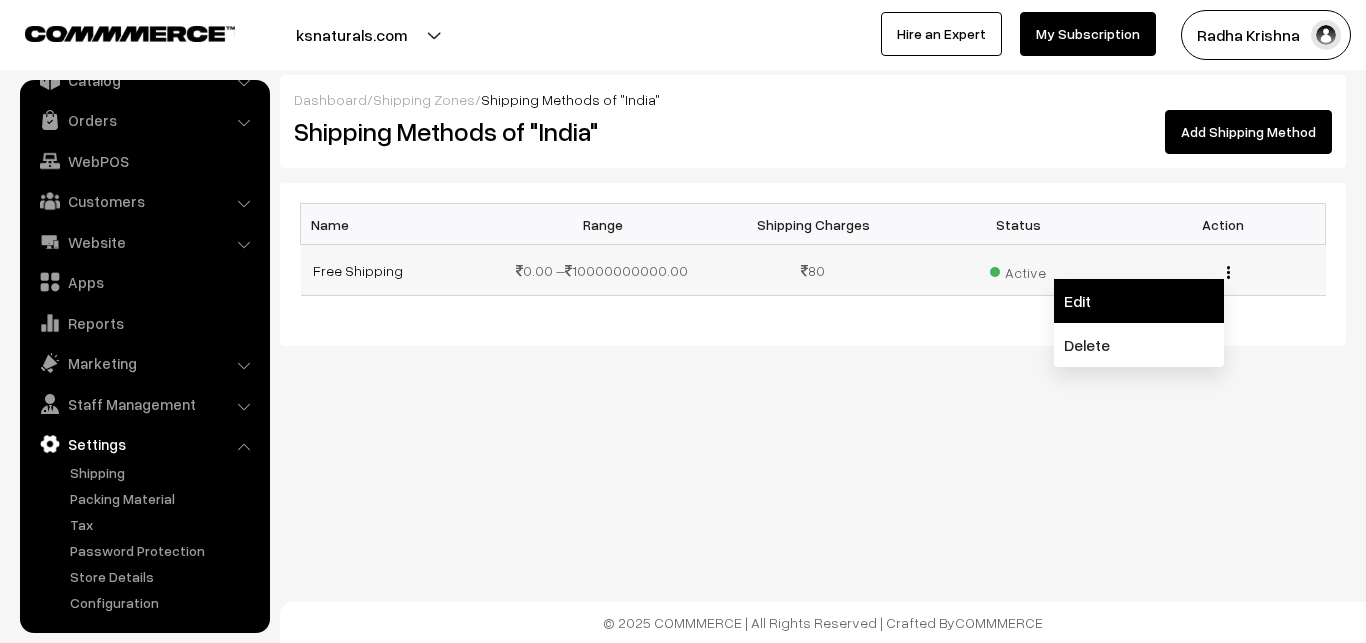 click on "Edit" at bounding box center (1139, 301) 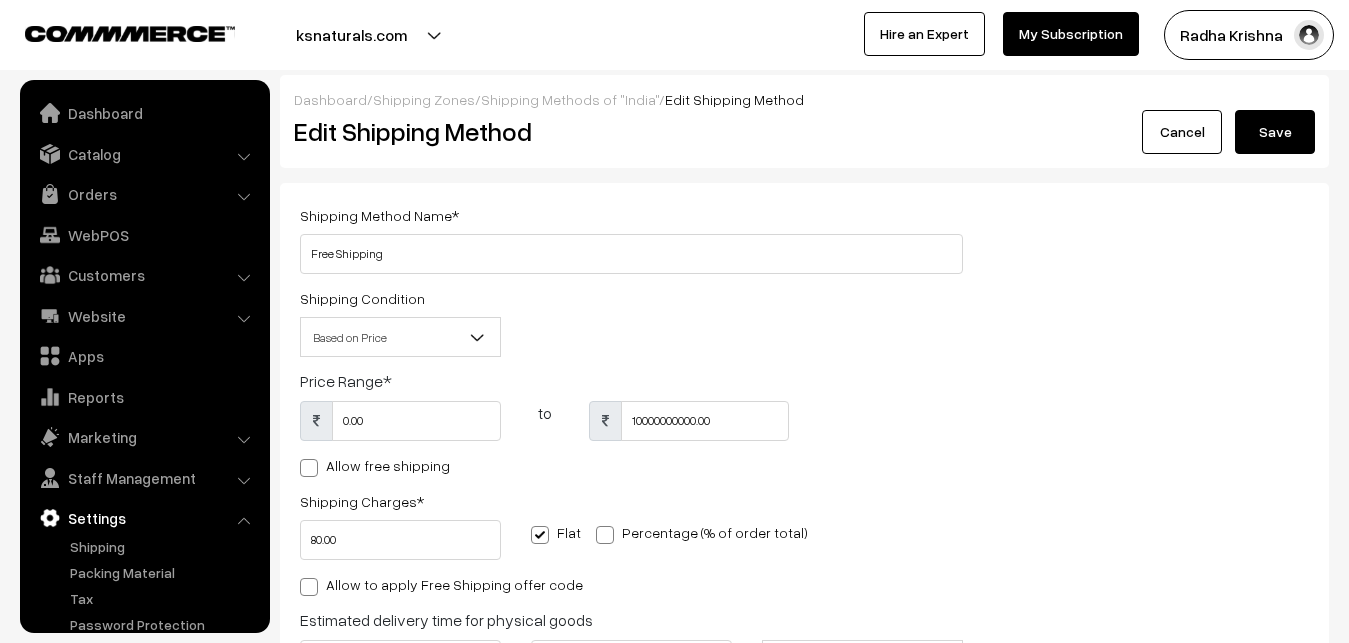 scroll, scrollTop: 0, scrollLeft: 0, axis: both 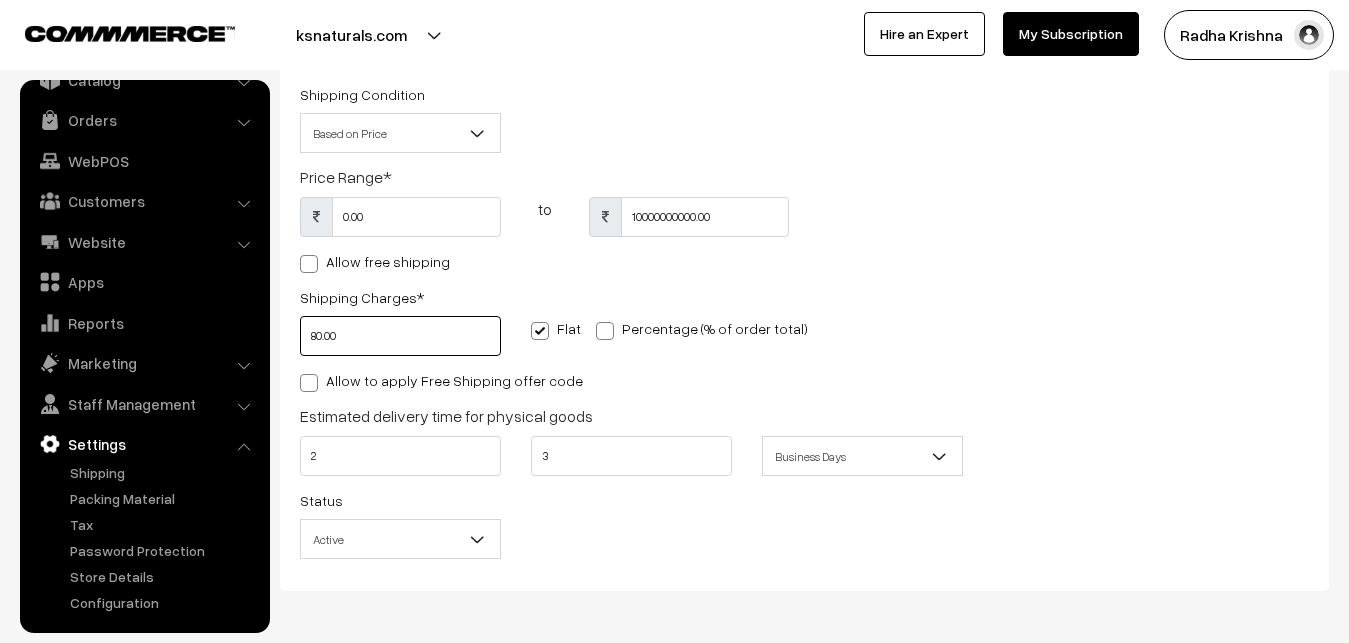 drag, startPoint x: 352, startPoint y: 344, endPoint x: 272, endPoint y: 340, distance: 80.09994 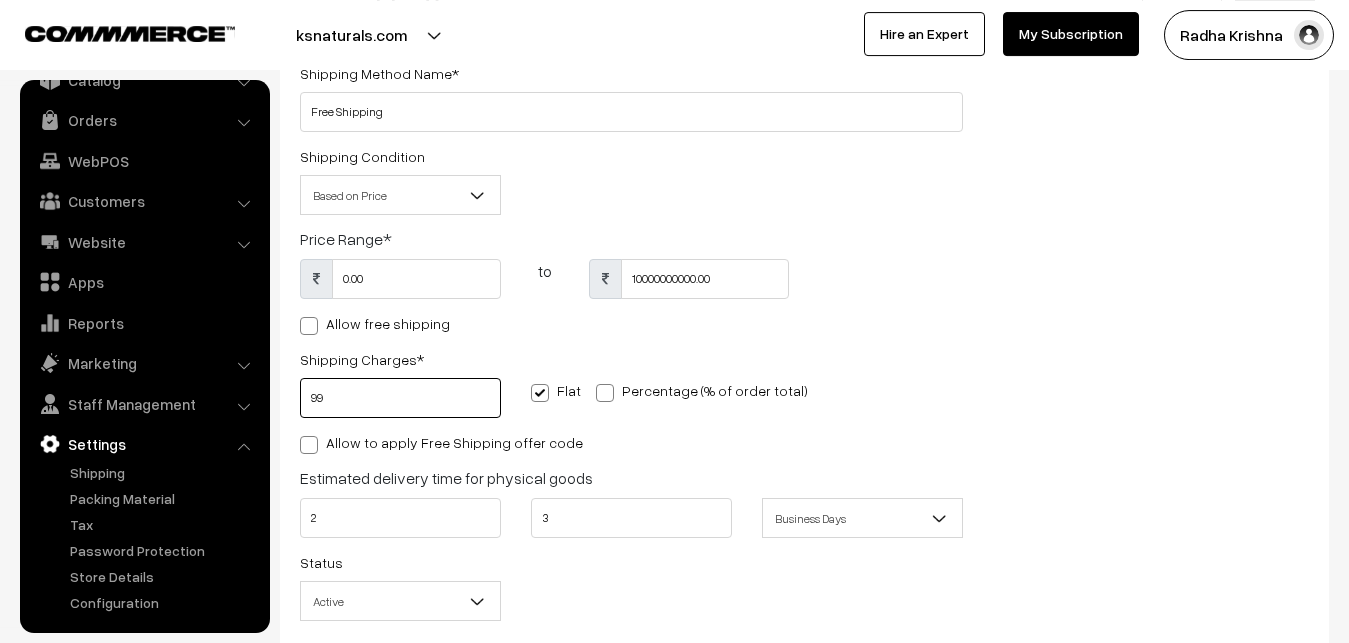 scroll, scrollTop: 0, scrollLeft: 0, axis: both 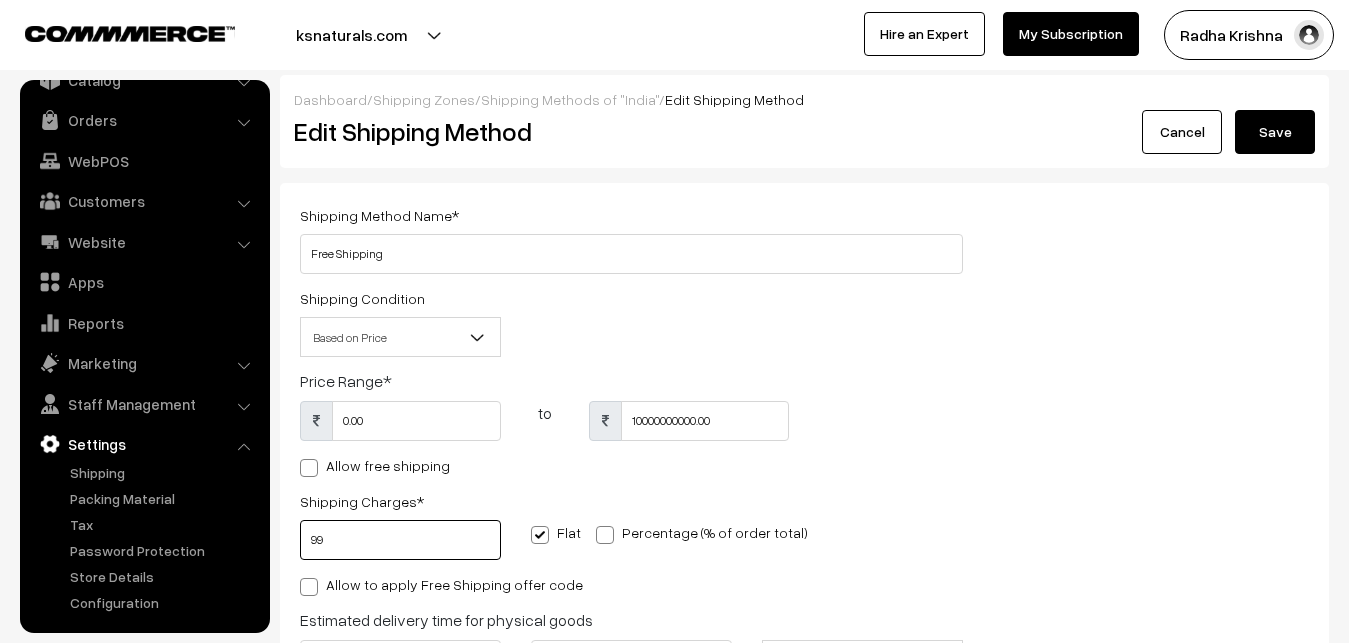 type on "99" 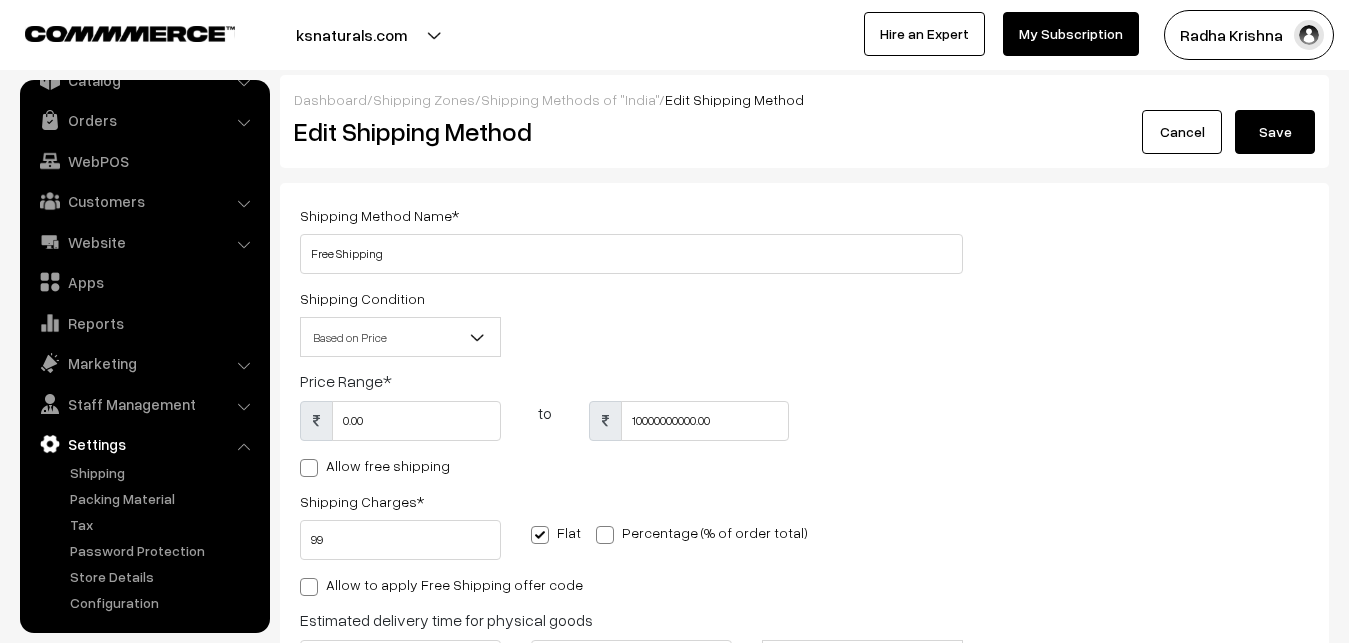 click on "Save" at bounding box center [1275, 132] 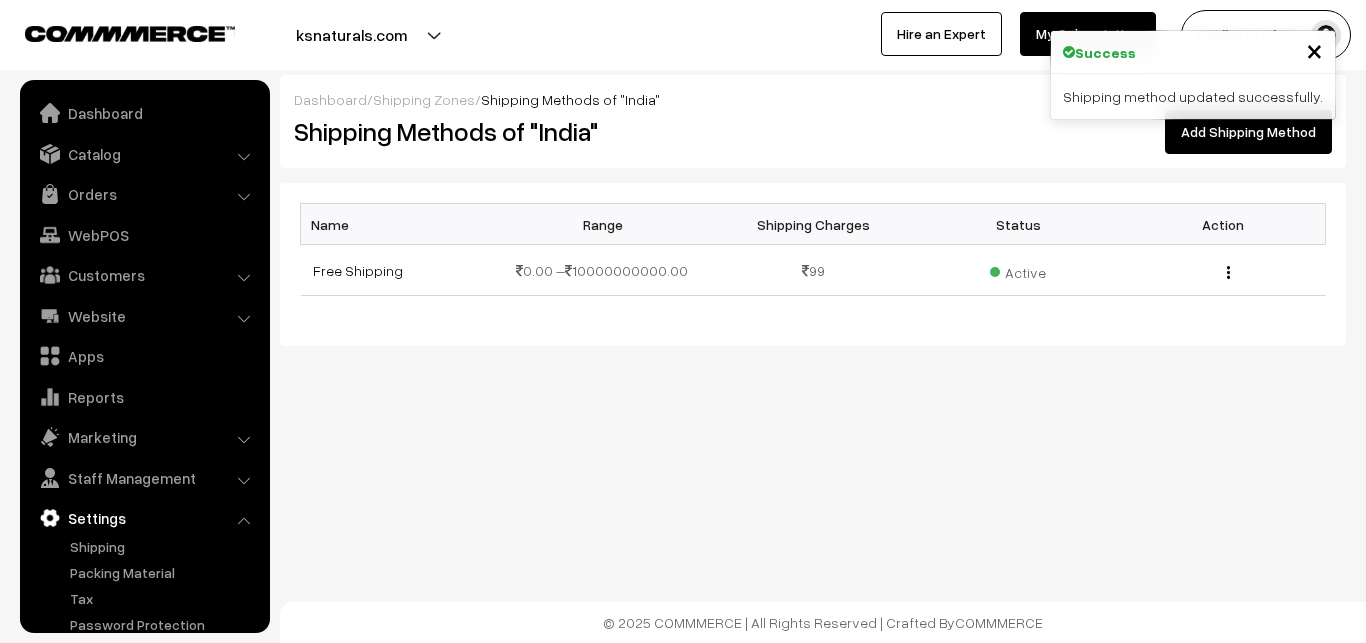 scroll, scrollTop: 0, scrollLeft: 0, axis: both 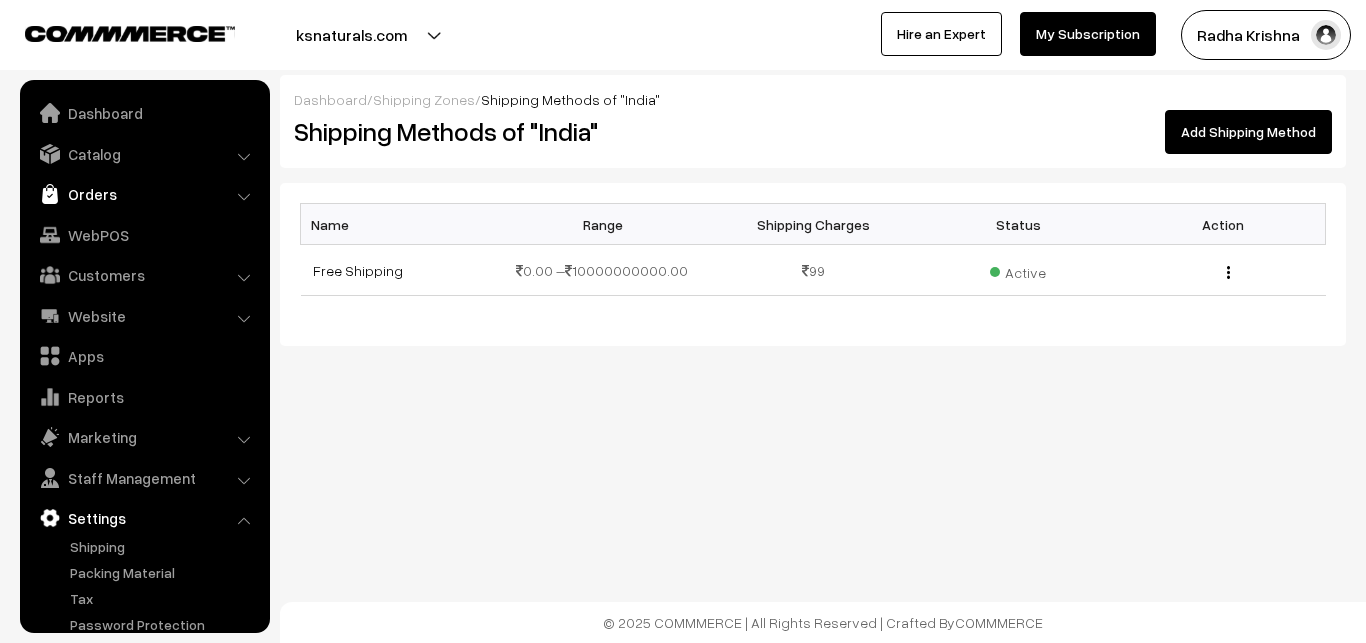 click on "Orders" at bounding box center (144, 194) 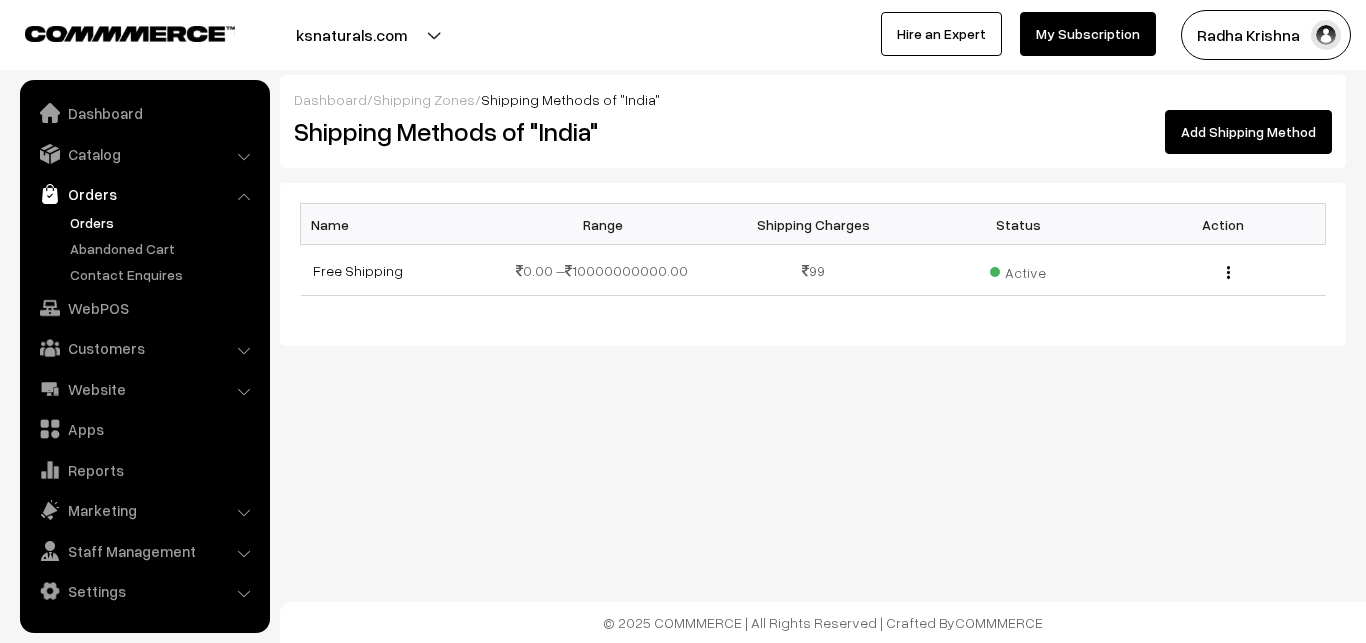click on "Orders" at bounding box center (164, 222) 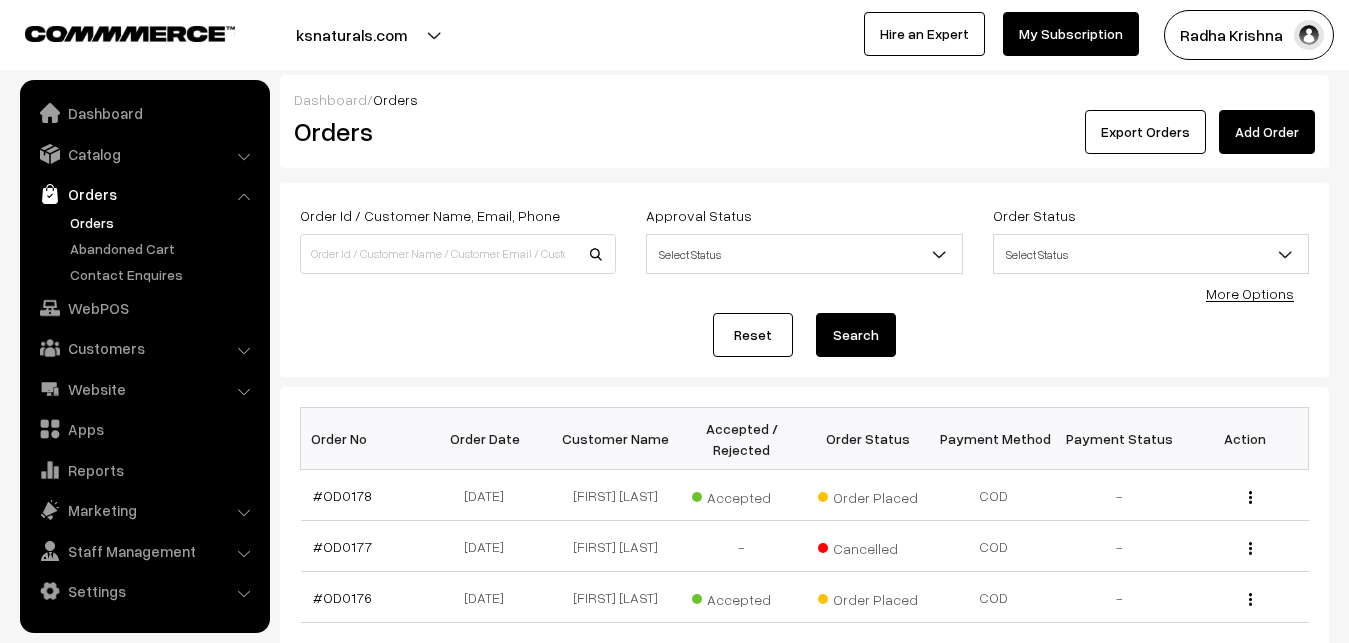scroll, scrollTop: 0, scrollLeft: 0, axis: both 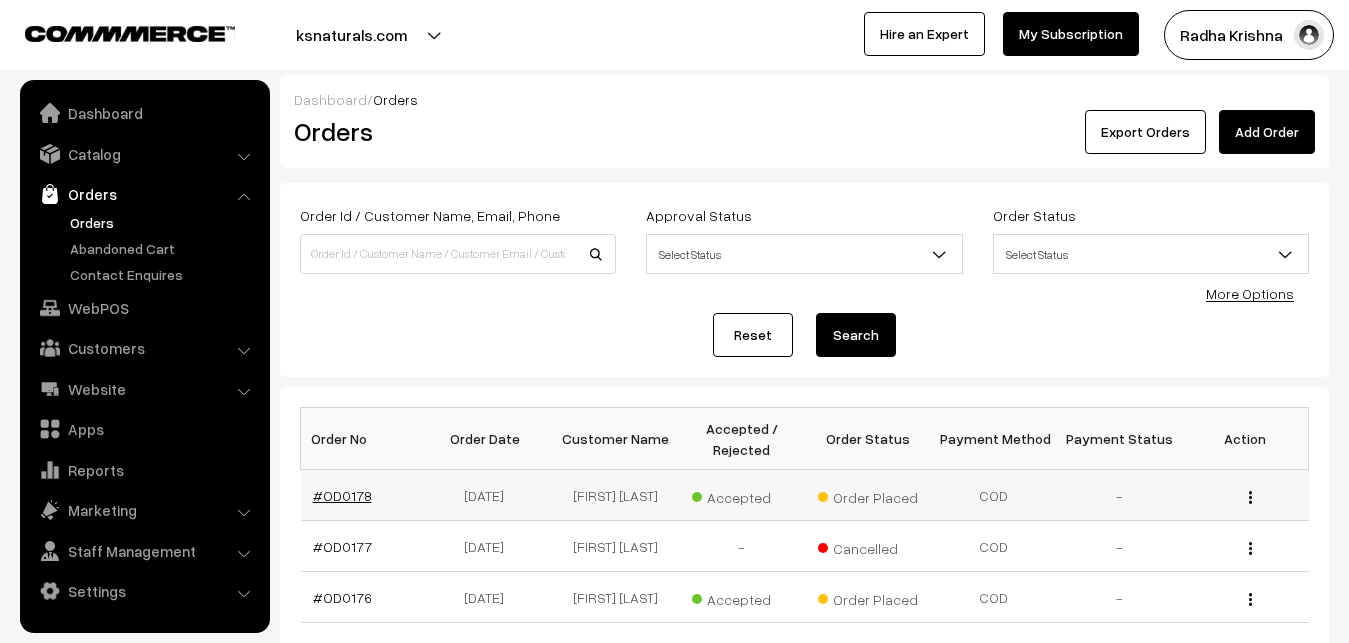 click on "#OD0178" at bounding box center (342, 495) 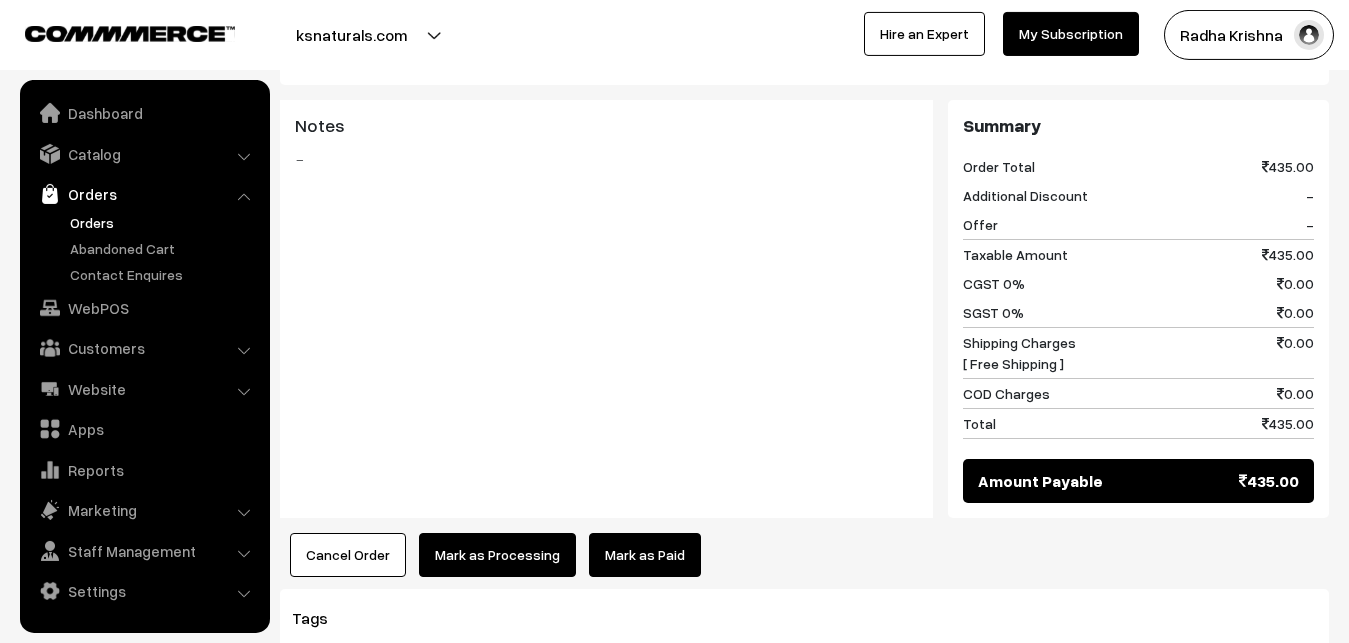 scroll, scrollTop: 1326, scrollLeft: 0, axis: vertical 